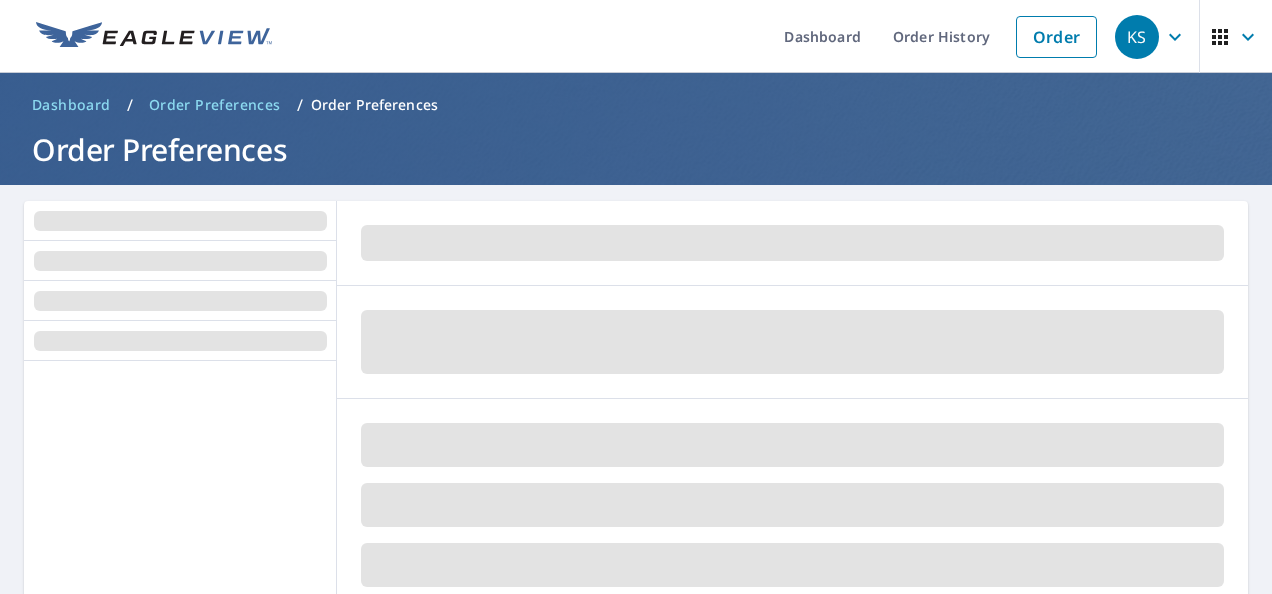 scroll, scrollTop: 0, scrollLeft: 0, axis: both 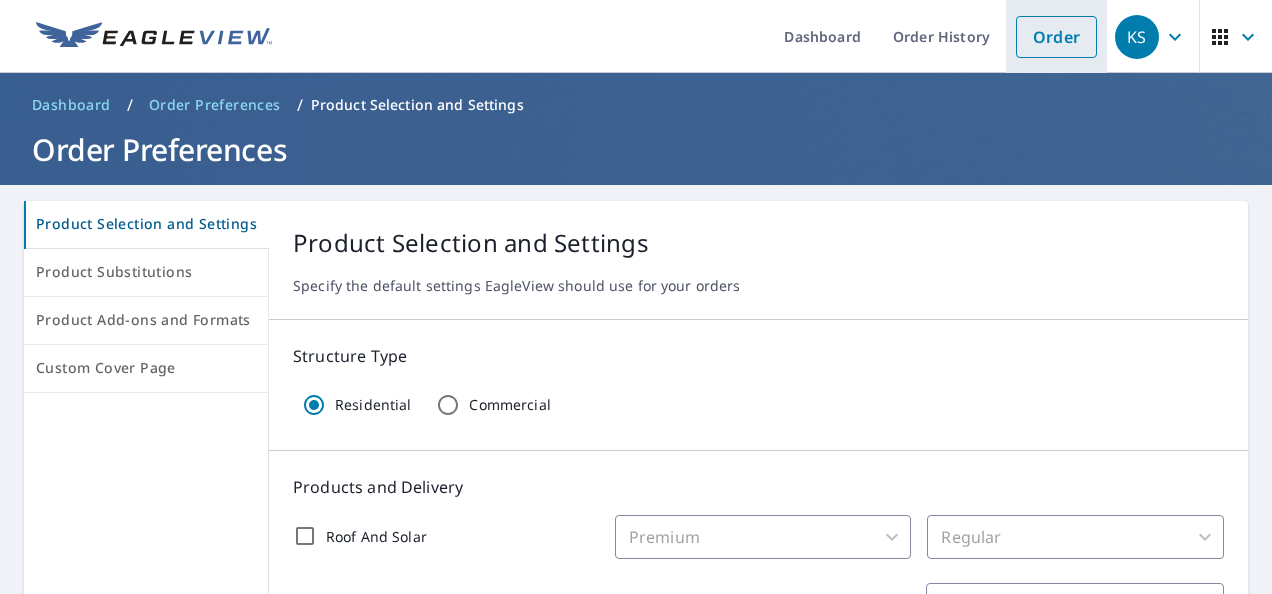 click on "Order" at bounding box center [1056, 37] 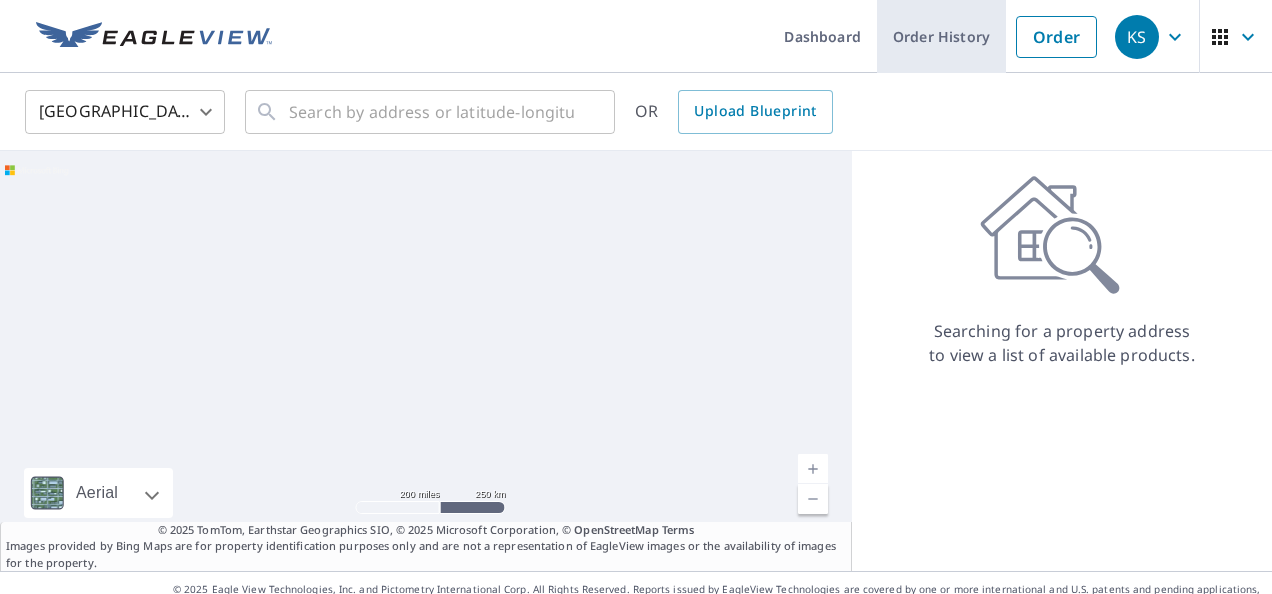 click on "Order History" at bounding box center [941, 36] 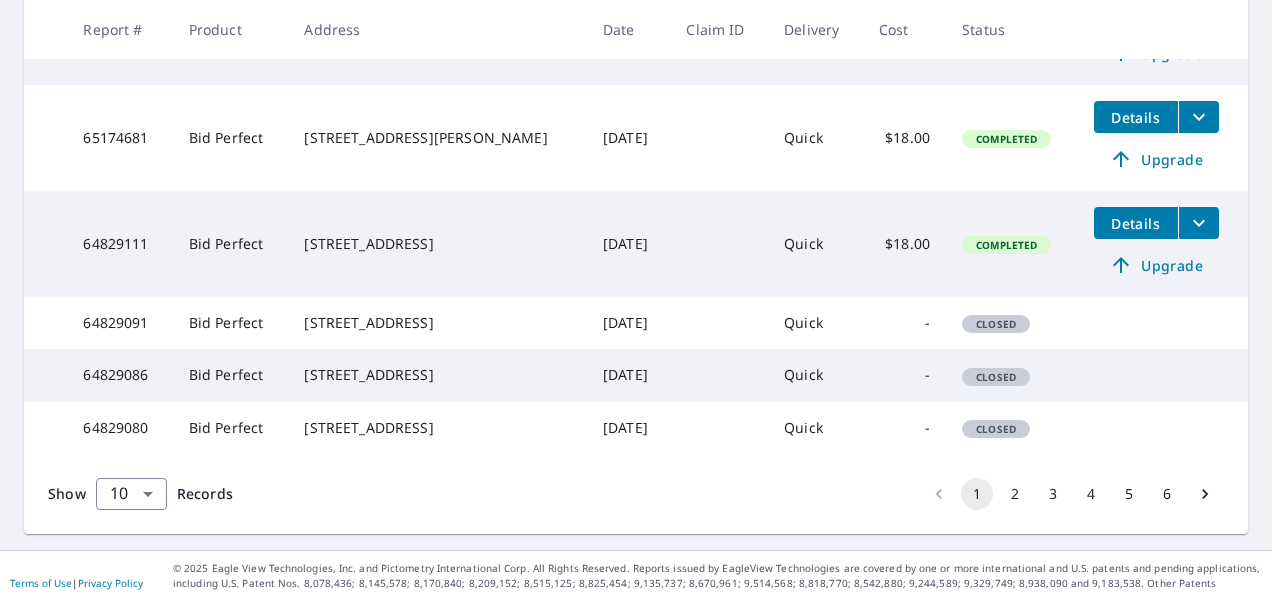 scroll, scrollTop: 953, scrollLeft: 0, axis: vertical 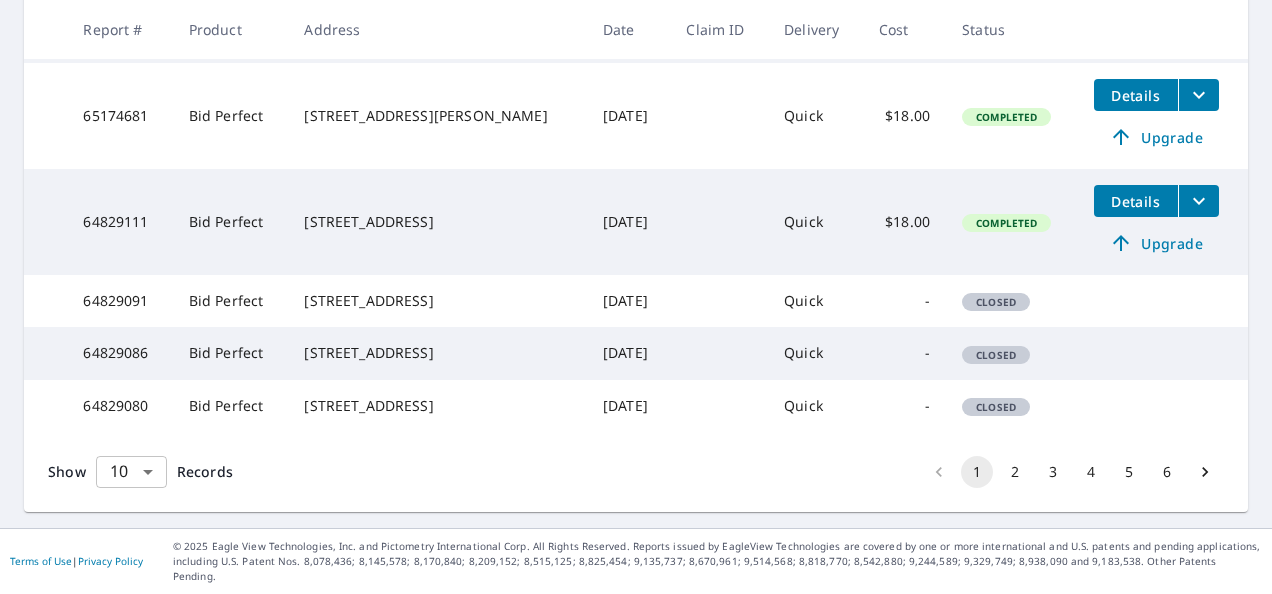 click on "KS KS
Dashboard Order History Order KS Dashboard / Order History Order History ​ Search Download Excel 1-10 of 53 records shown Refine results by choosing filters Products Status Orgs Last year Apply Reset Report # Product Address Date Claim ID Delivery Cost Status 65574845 Bid Perfect [STREET_ADDRESS][PERSON_NAME] [DATE] Quick $18.00 Completed Details Upgrade 65468912 Bid Perfect [STREET_ADDRESS] [DATE] Quick $18.00 Completed Details Upgrade 65468903 Bid Perfect [STREET_ADDRESS] [DATE] Quick $18.00 Completed Details Upgrade 65424437 Bid Perfect [STREET_ADDRESS][US_STATE] [DATE] Quick $18.00 Completed Details Upgrade 65196511 Bid Perfect [STREET_ADDRESS] [DATE] Quick $18.00 Completed Details Upgrade 65174681 Bid Perfect [STREET_ADDRESS][PERSON_NAME] [DATE] Quick $18.00 Completed Details Upgrade 64829111 Bid Perfect [STREET_ADDRESS] [DATE] Quick $18.00 Completed Details -" at bounding box center [636, 297] 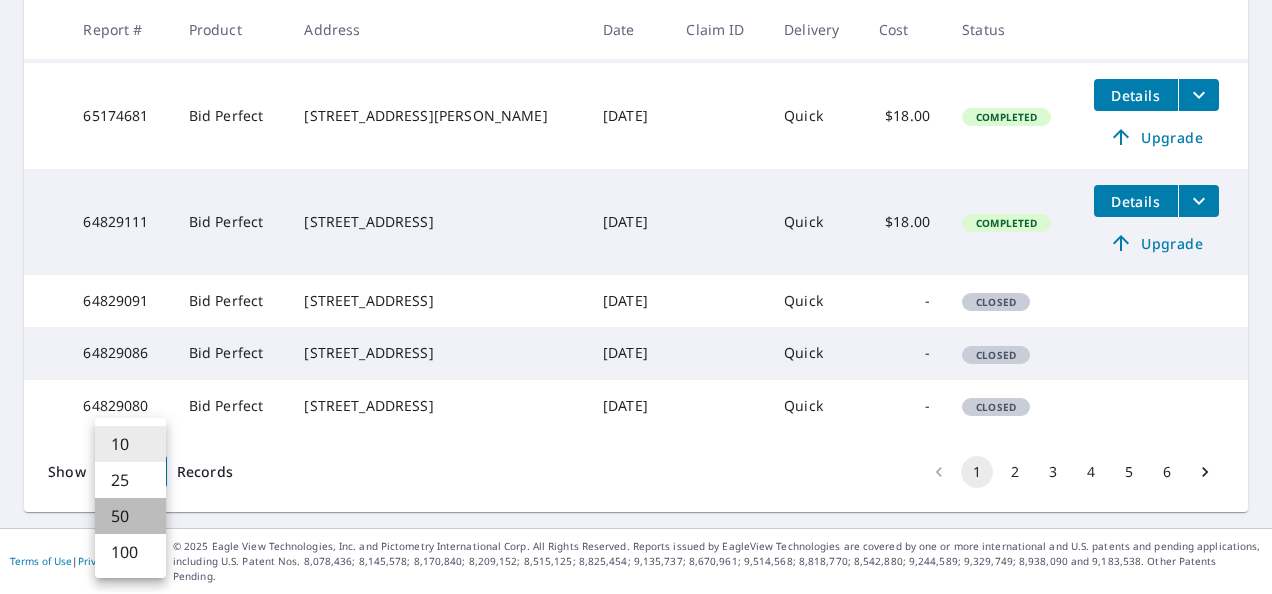 click on "50" at bounding box center (130, 516) 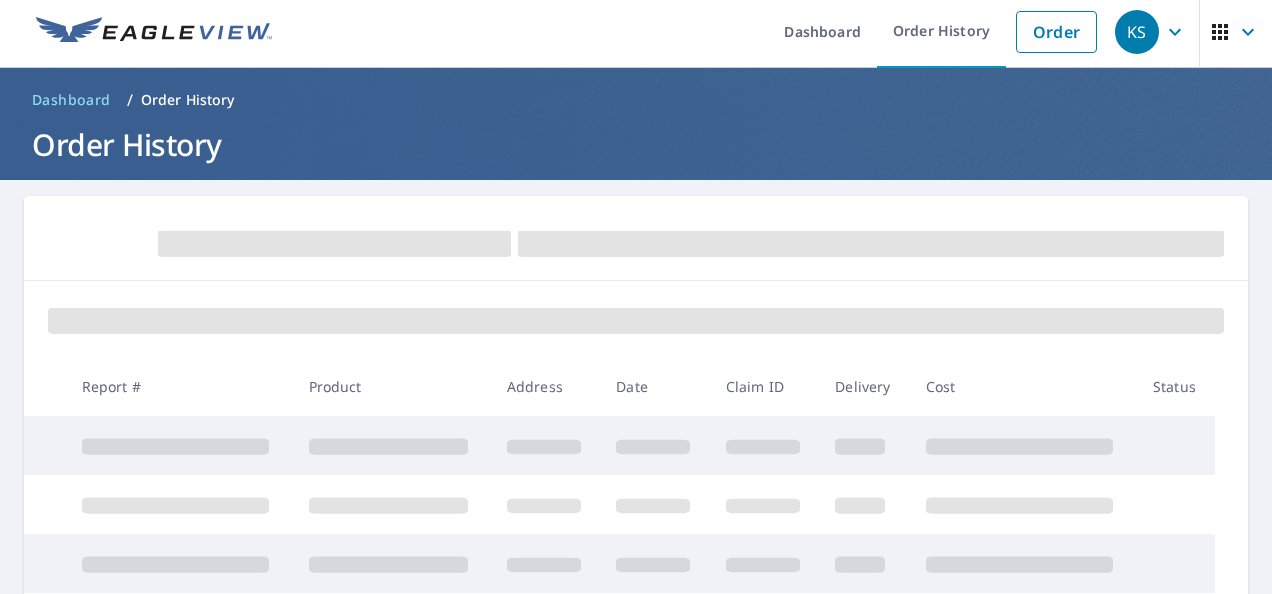 scroll, scrollTop: 0, scrollLeft: 0, axis: both 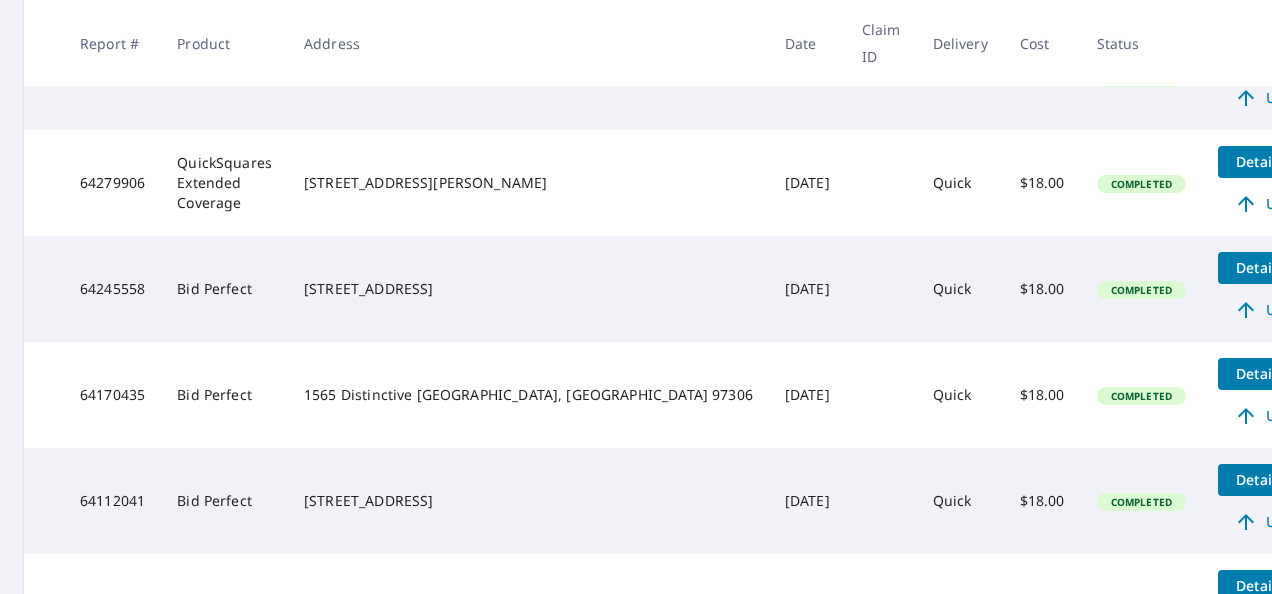 click on "Details" at bounding box center (1260, 267) 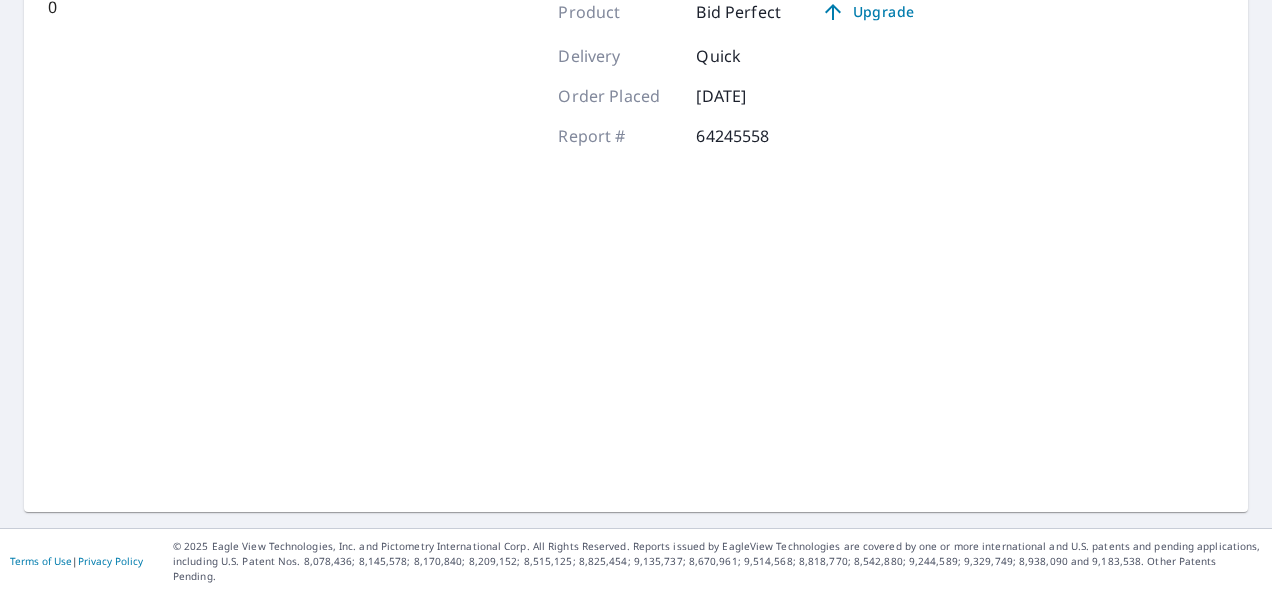 scroll, scrollTop: 338, scrollLeft: 0, axis: vertical 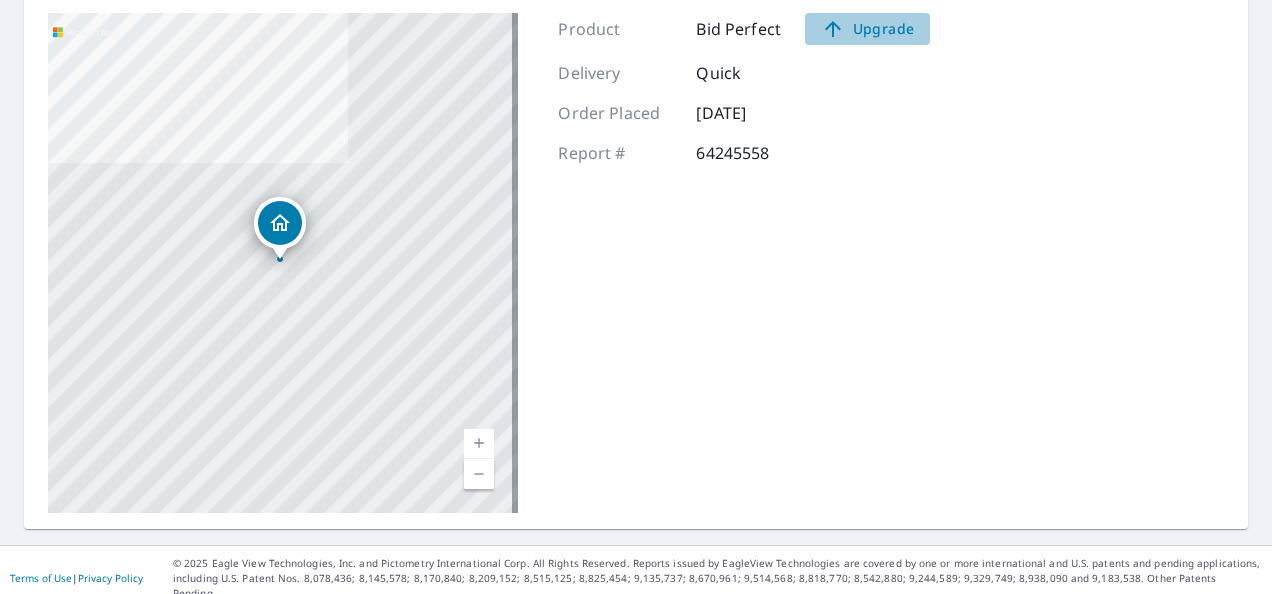 click on "Upgrade" at bounding box center (867, 29) 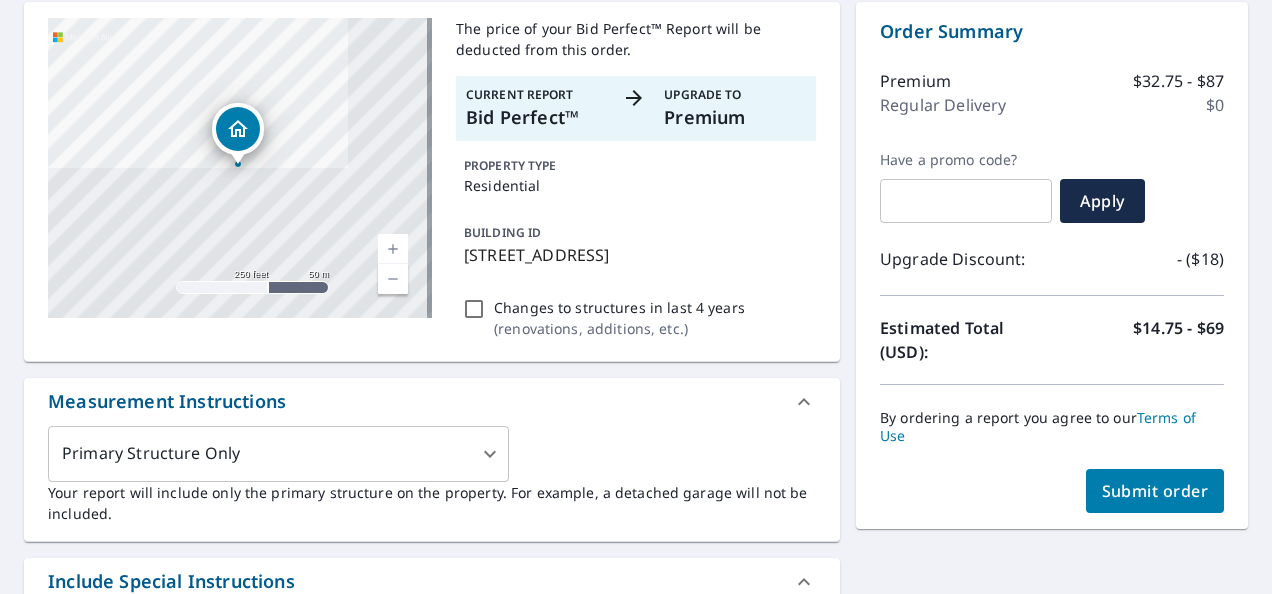 scroll, scrollTop: 410, scrollLeft: 0, axis: vertical 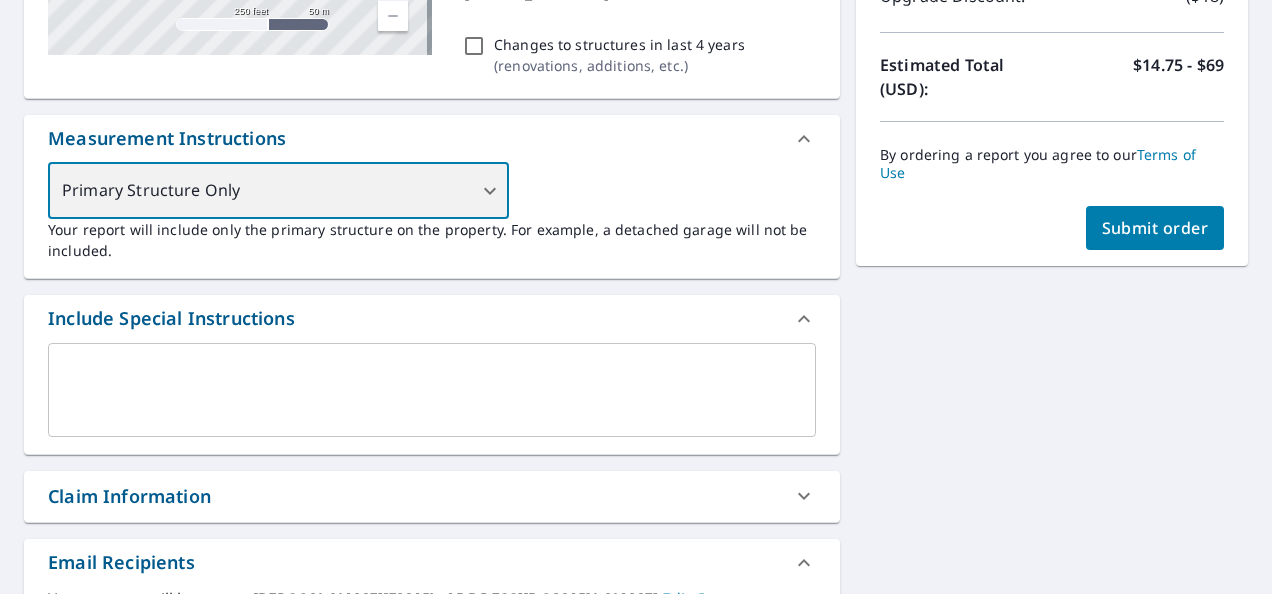 click on "Primary Structure Only" at bounding box center (278, 191) 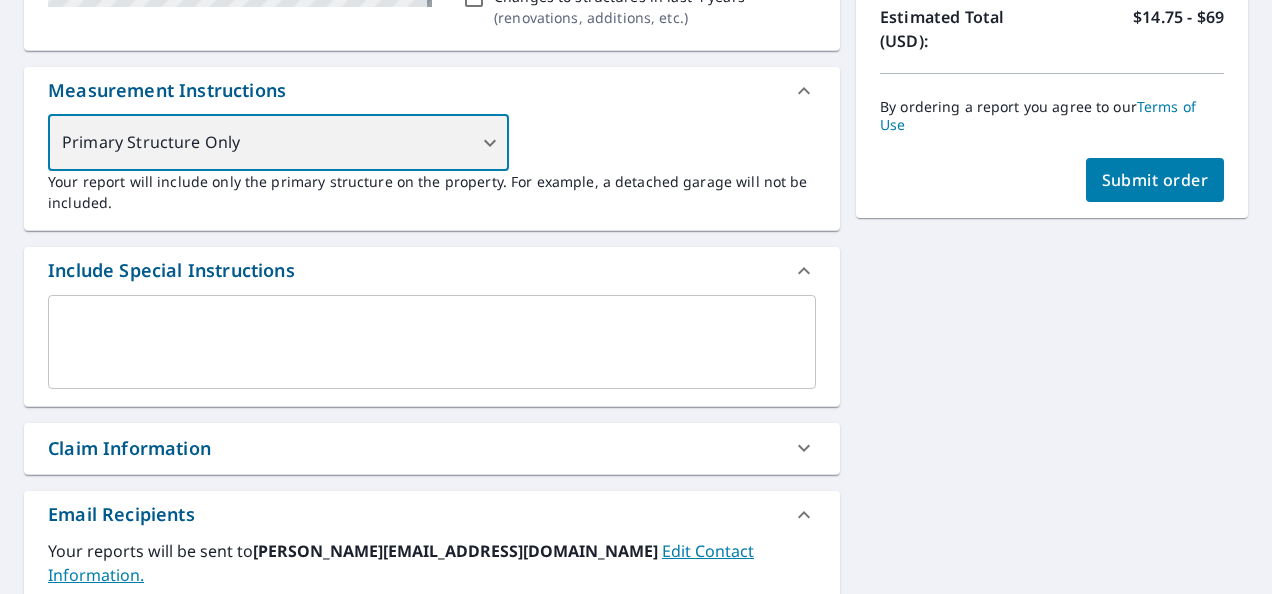 scroll, scrollTop: 42, scrollLeft: 0, axis: vertical 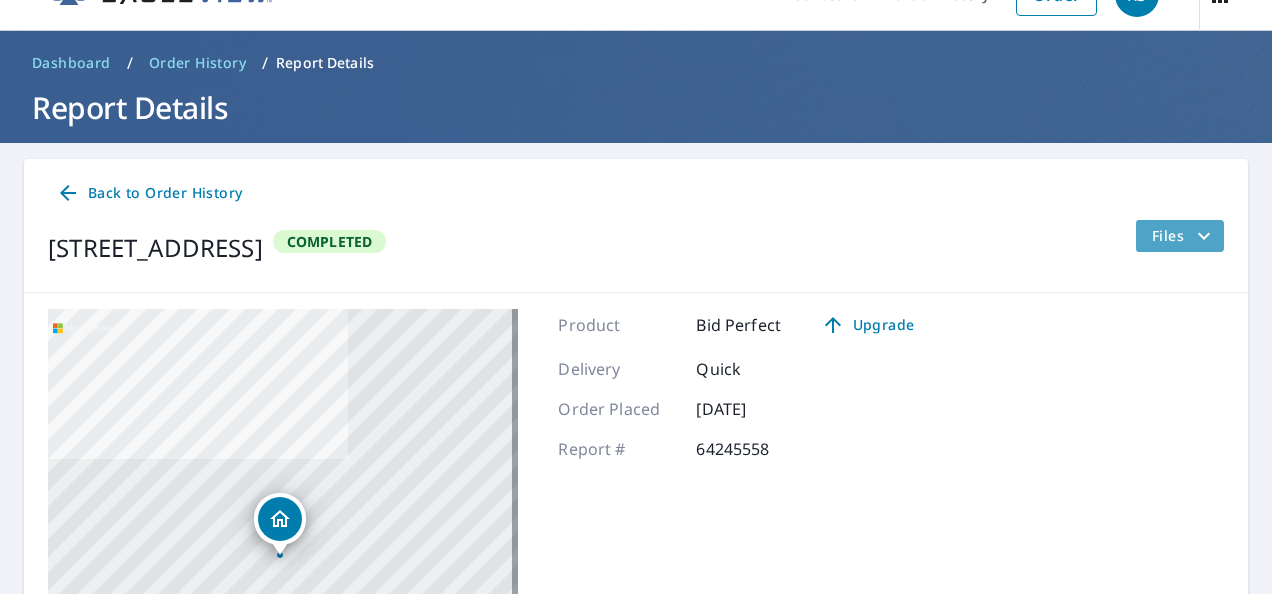 click 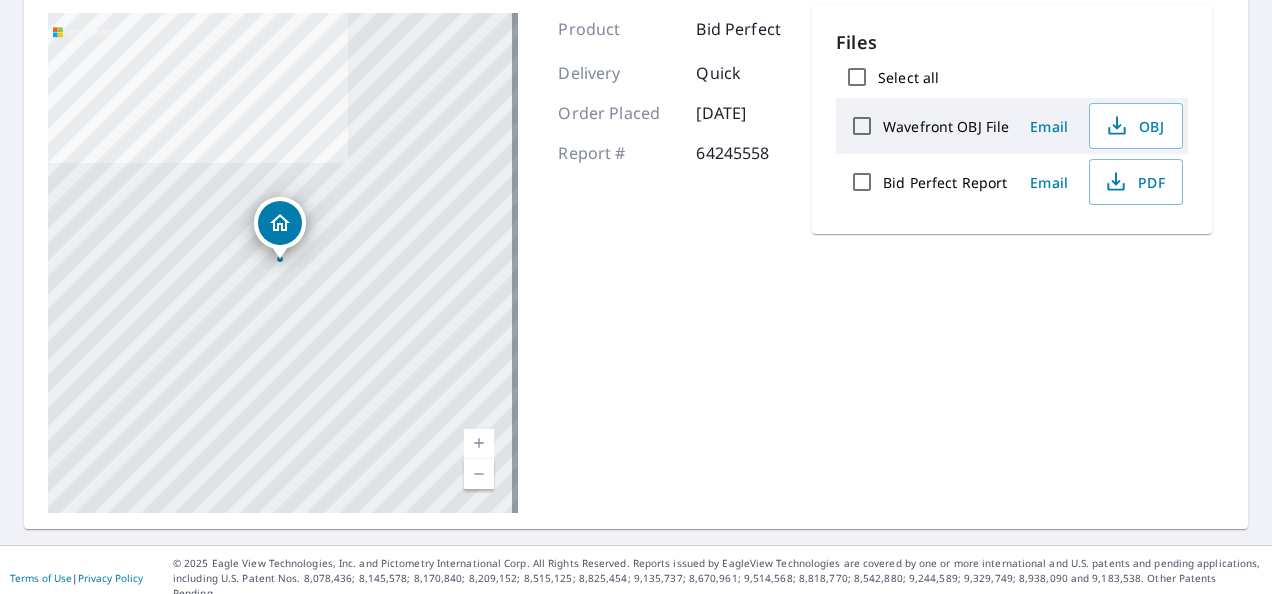 scroll, scrollTop: 138, scrollLeft: 0, axis: vertical 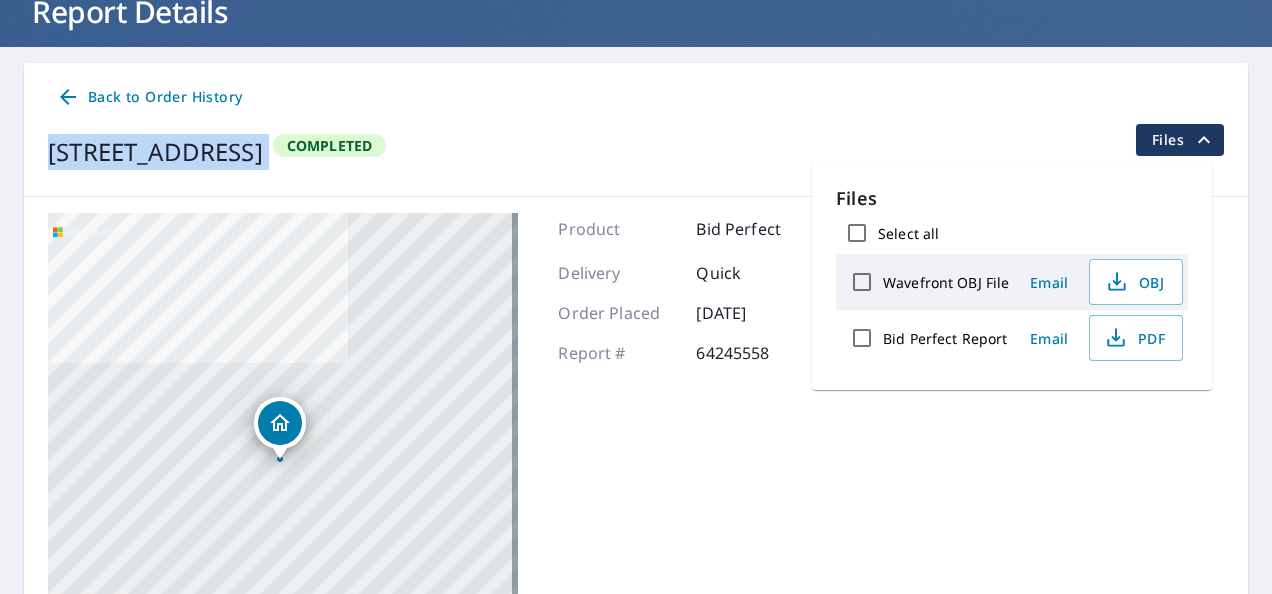 drag, startPoint x: 52, startPoint y: 154, endPoint x: 630, endPoint y: 149, distance: 578.0216 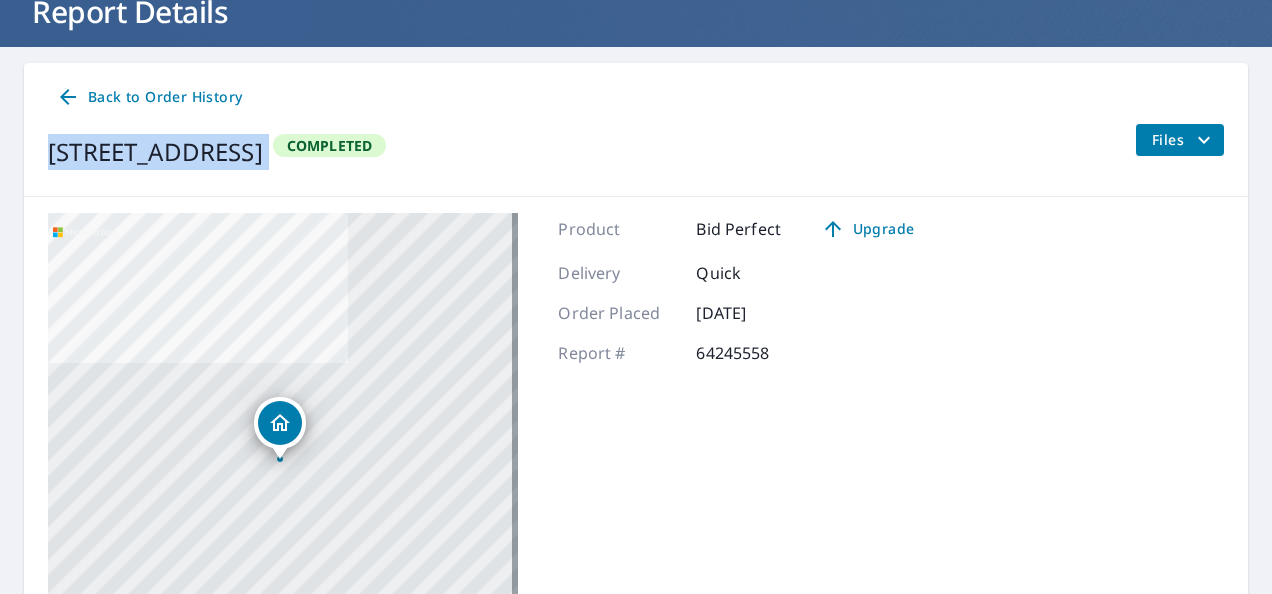 drag, startPoint x: 630, startPoint y: 149, endPoint x: 555, endPoint y: 137, distance: 75.95393 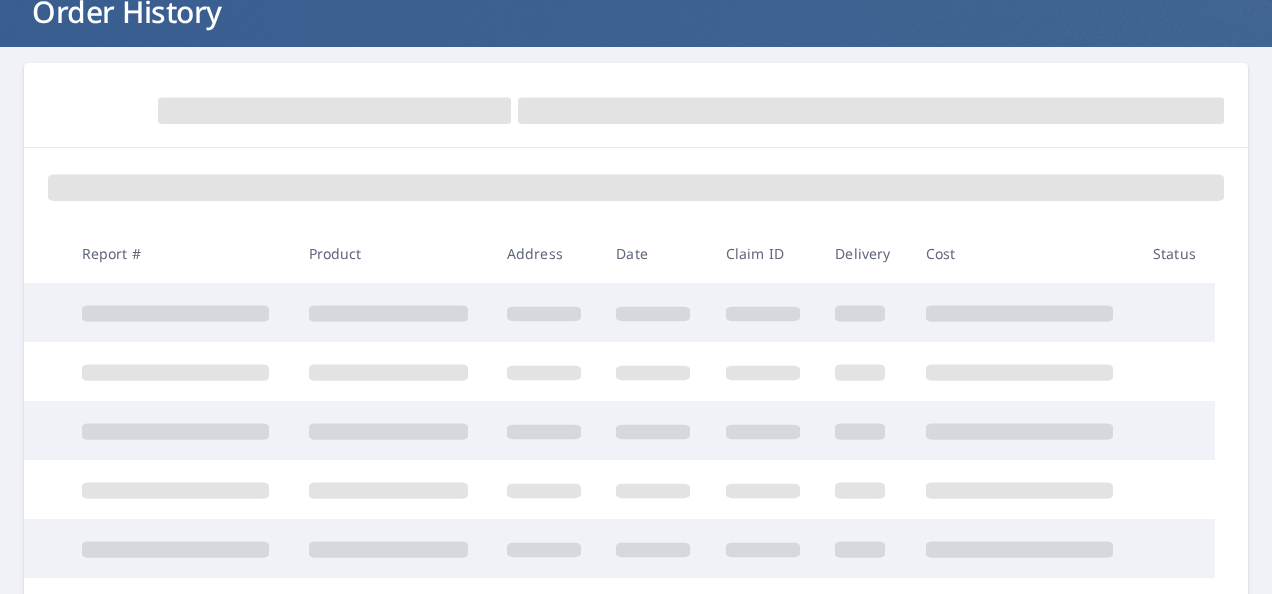 click on "Date" at bounding box center (654, 253) 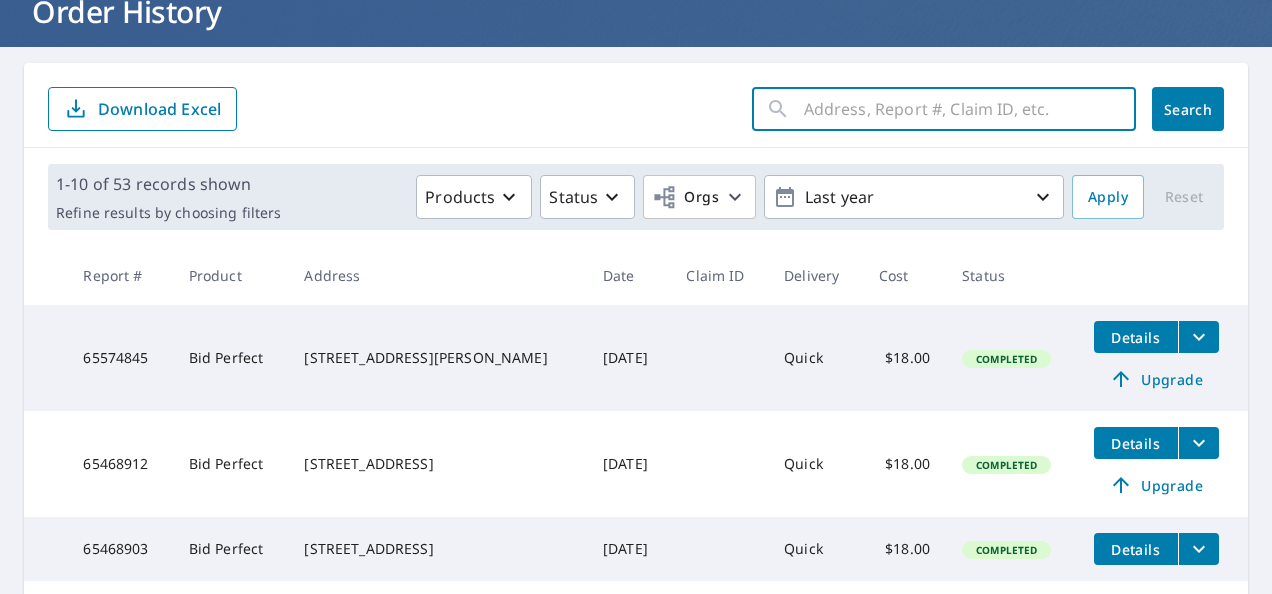 click at bounding box center [970, 109] 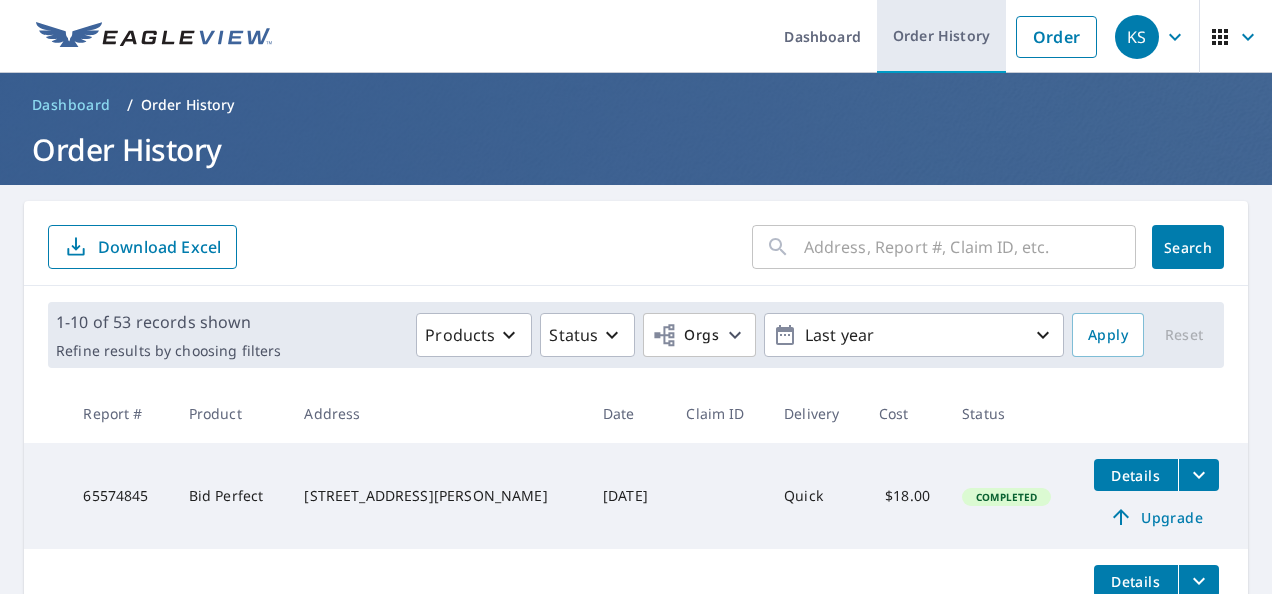 click on "Order History" at bounding box center (941, 36) 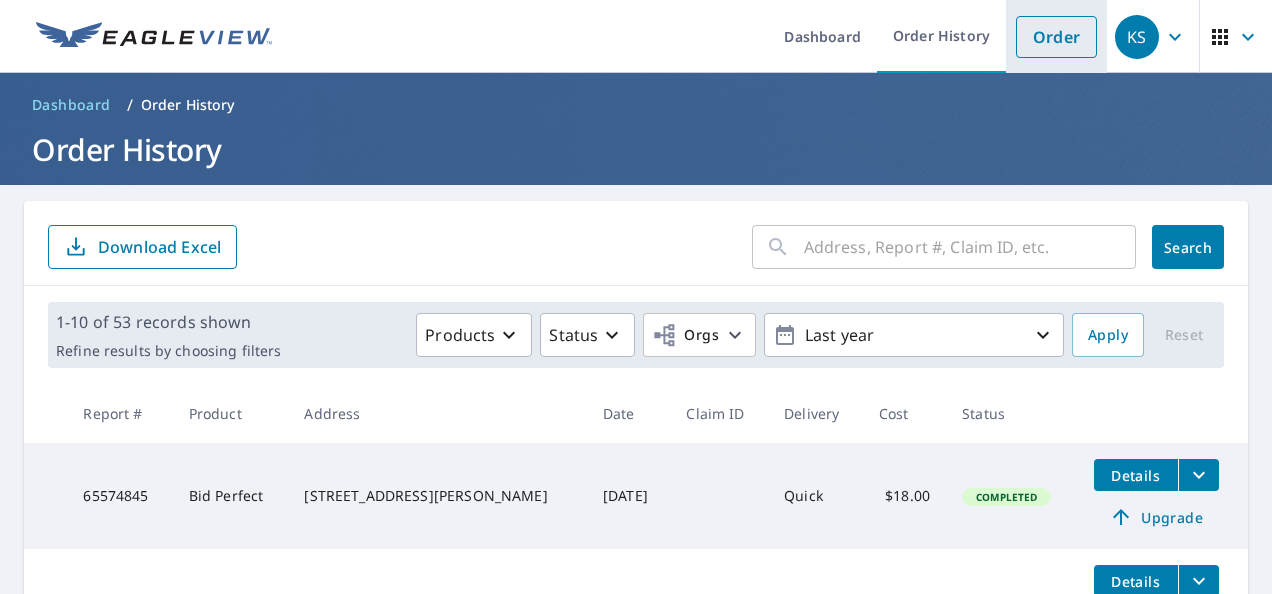 click on "Order" at bounding box center [1056, 37] 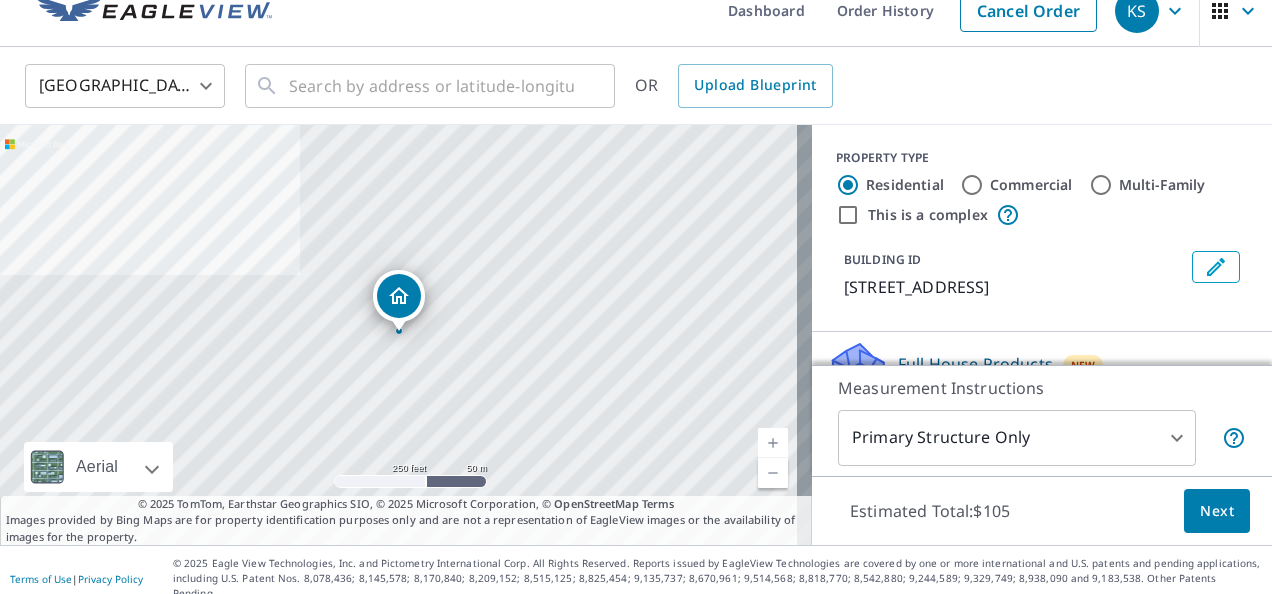 scroll, scrollTop: 28, scrollLeft: 0, axis: vertical 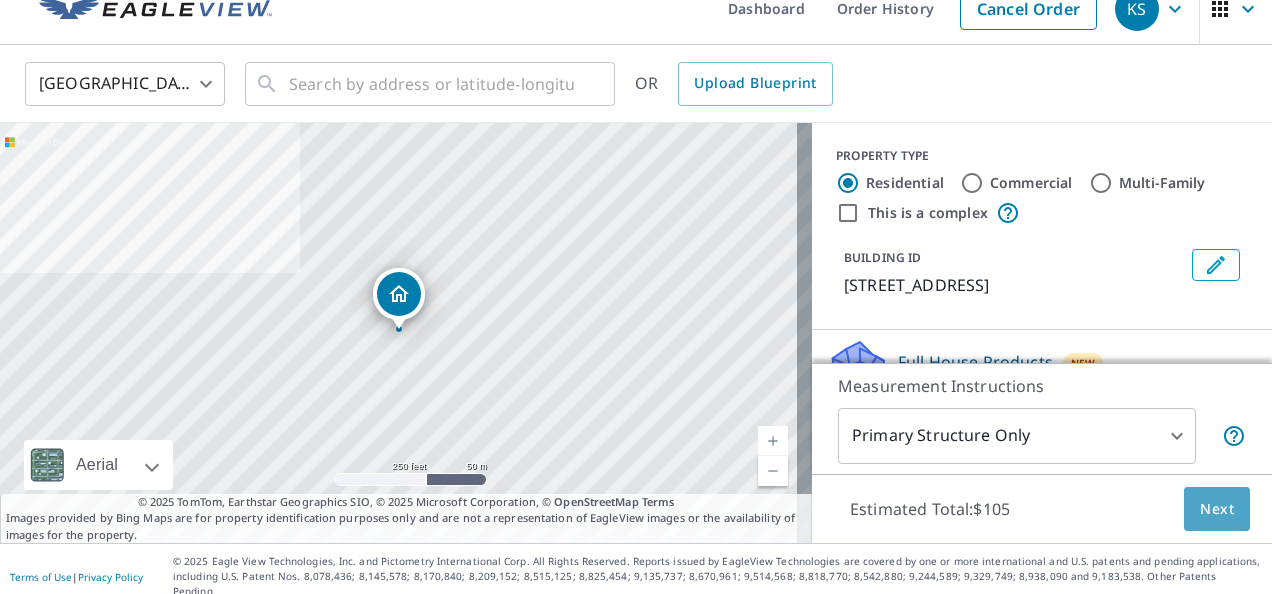 click on "Next" at bounding box center [1217, 509] 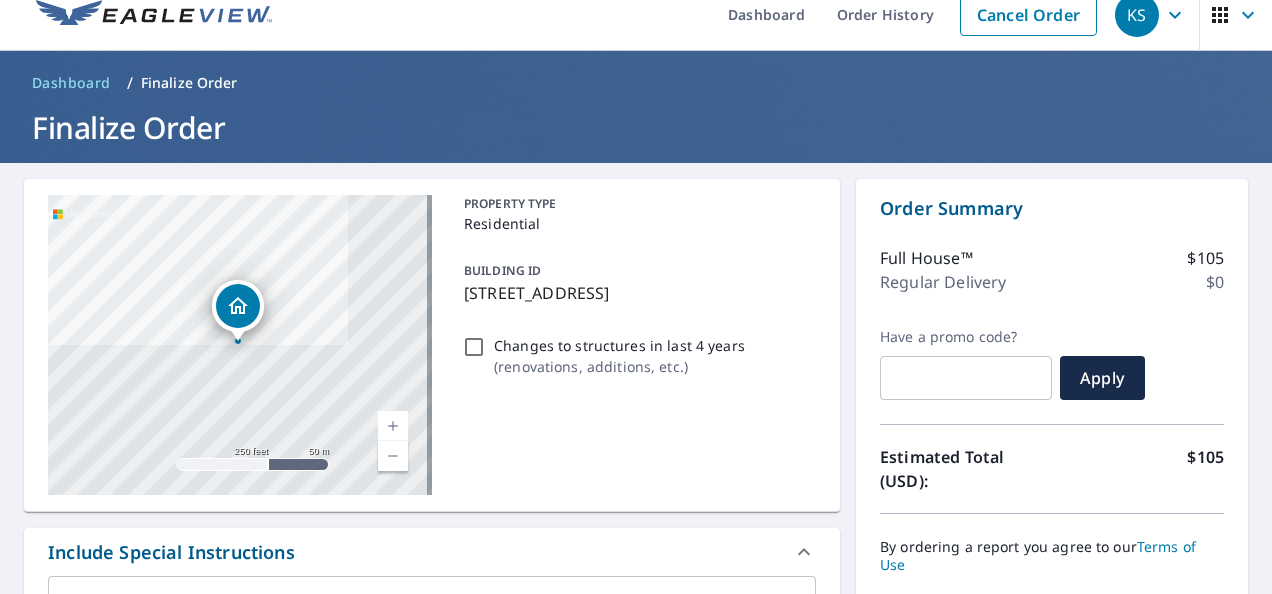 scroll, scrollTop: 24, scrollLeft: 0, axis: vertical 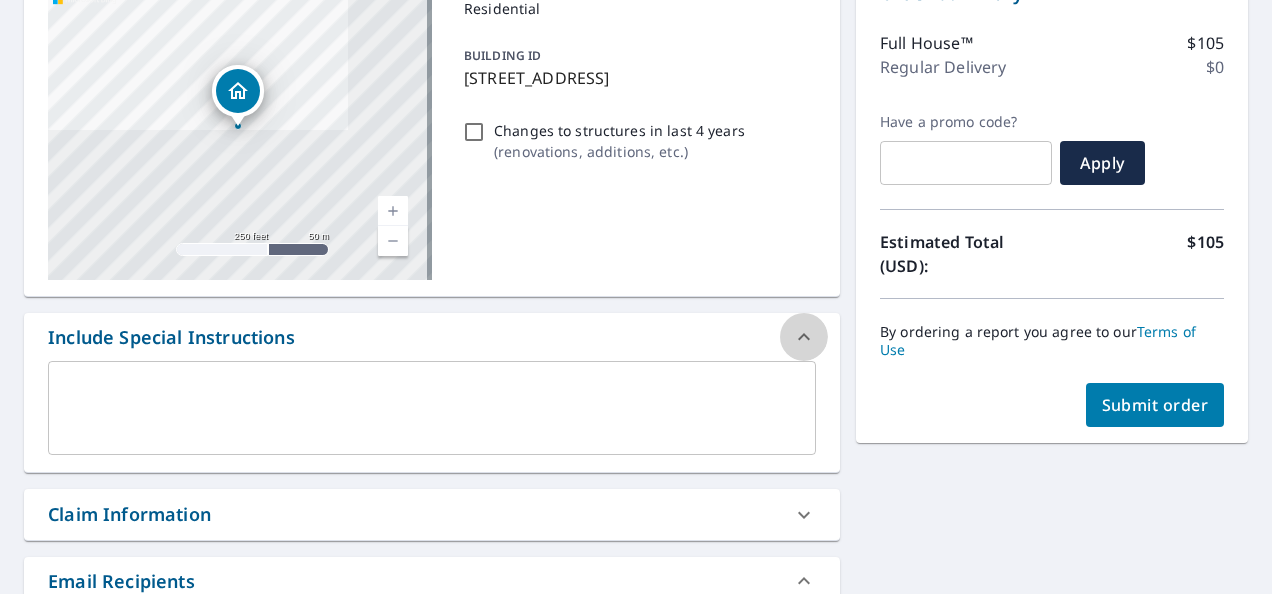 click 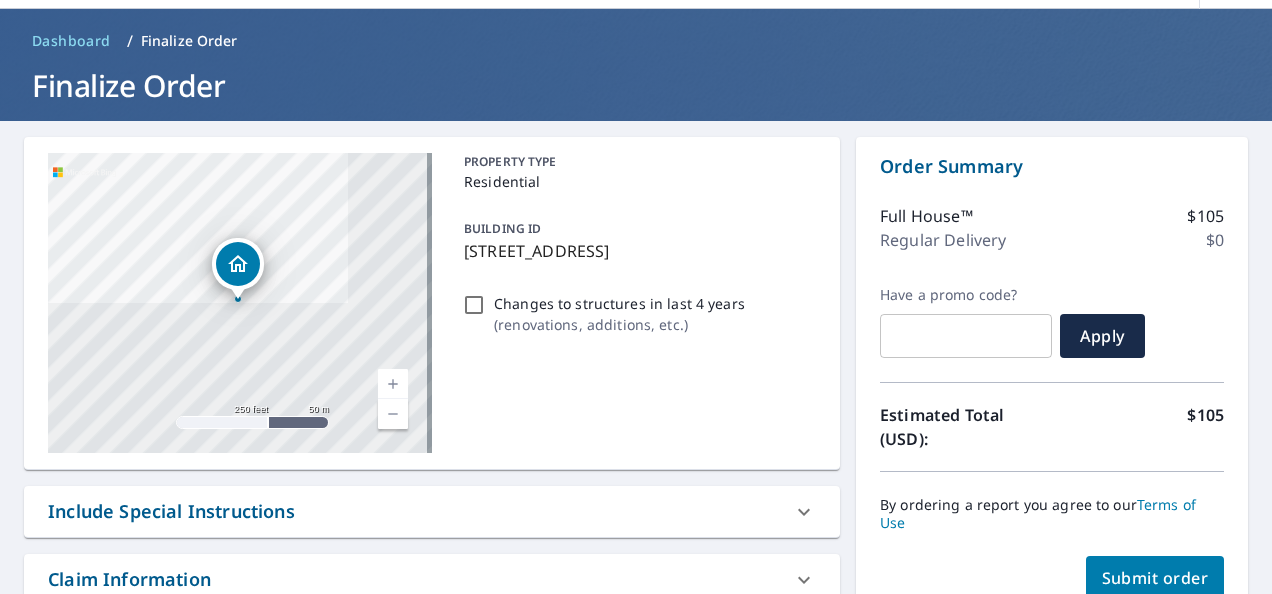 scroll, scrollTop: 0, scrollLeft: 0, axis: both 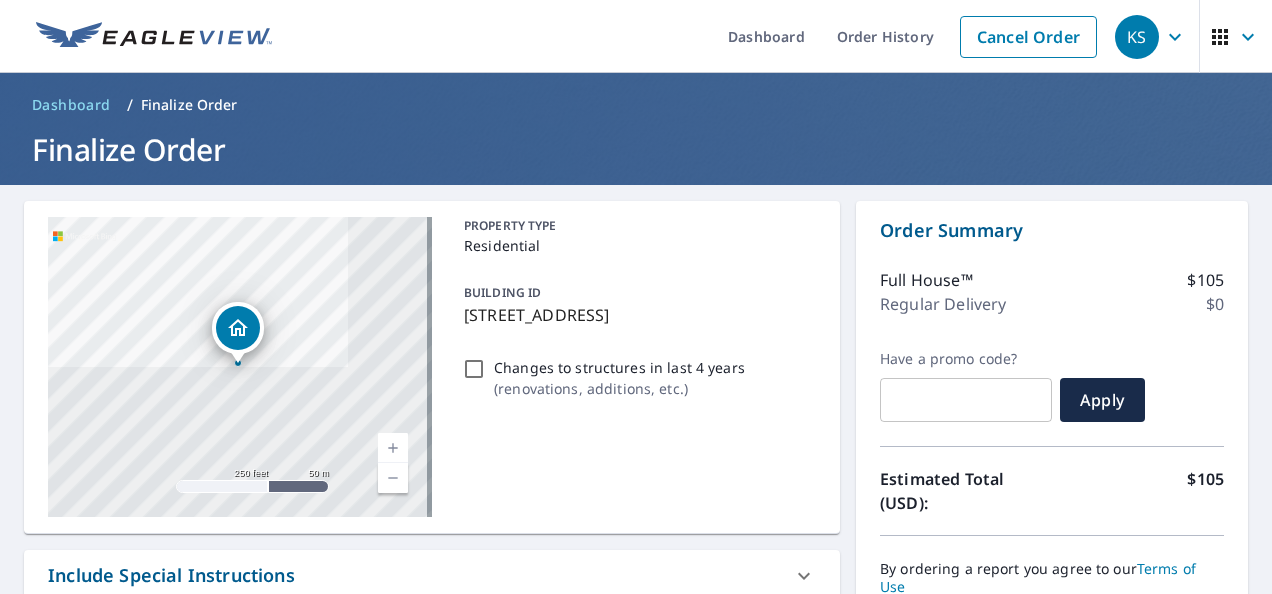 click 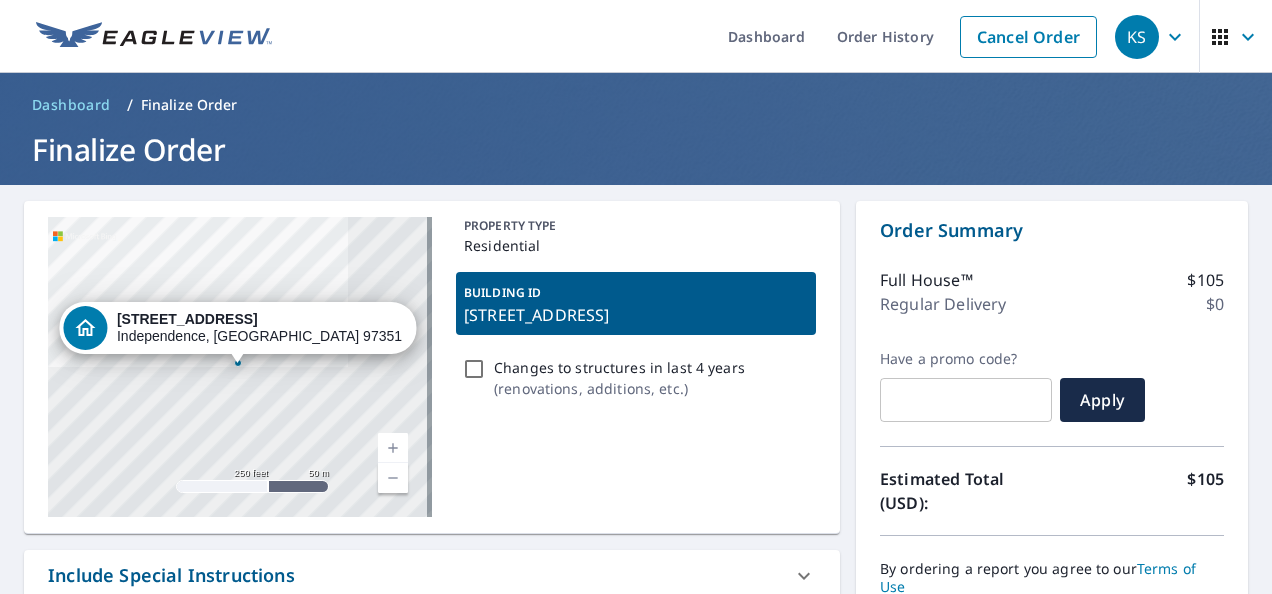 click on "[STREET_ADDRESS]" at bounding box center [636, 315] 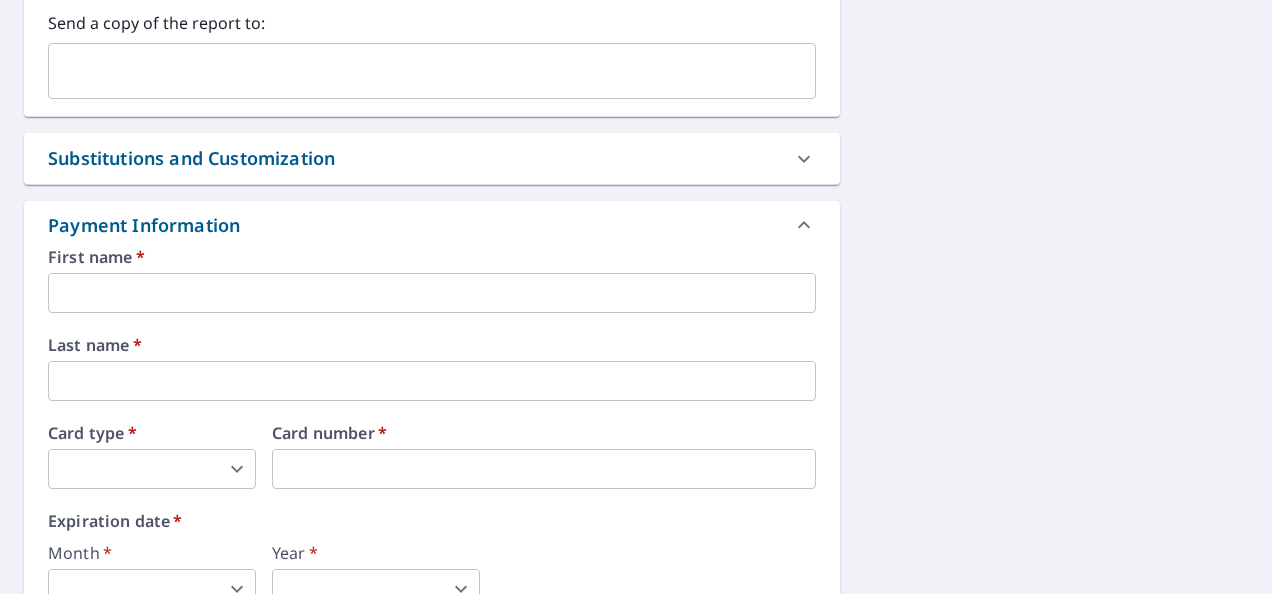 scroll, scrollTop: 803, scrollLeft: 0, axis: vertical 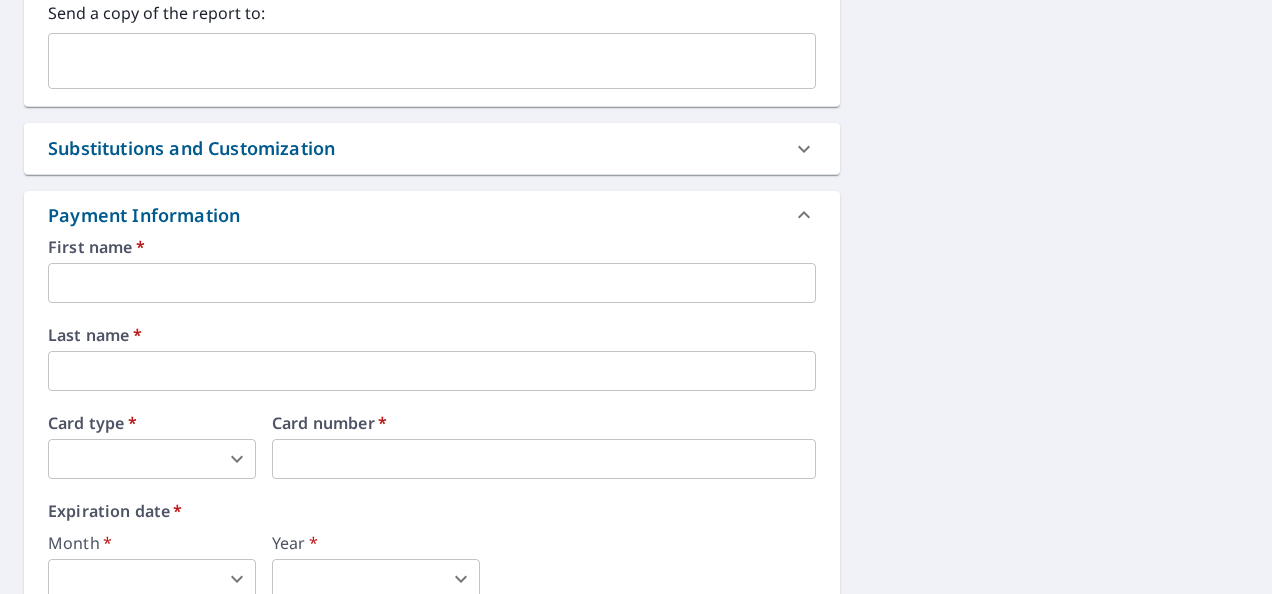 click 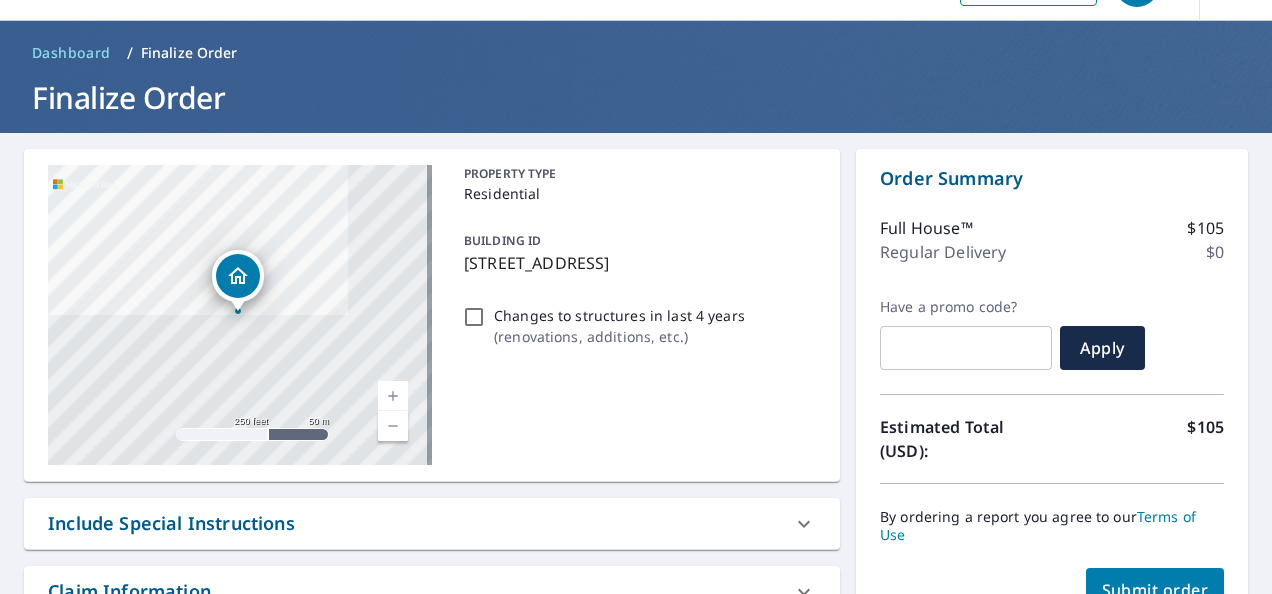 scroll, scrollTop: 0, scrollLeft: 0, axis: both 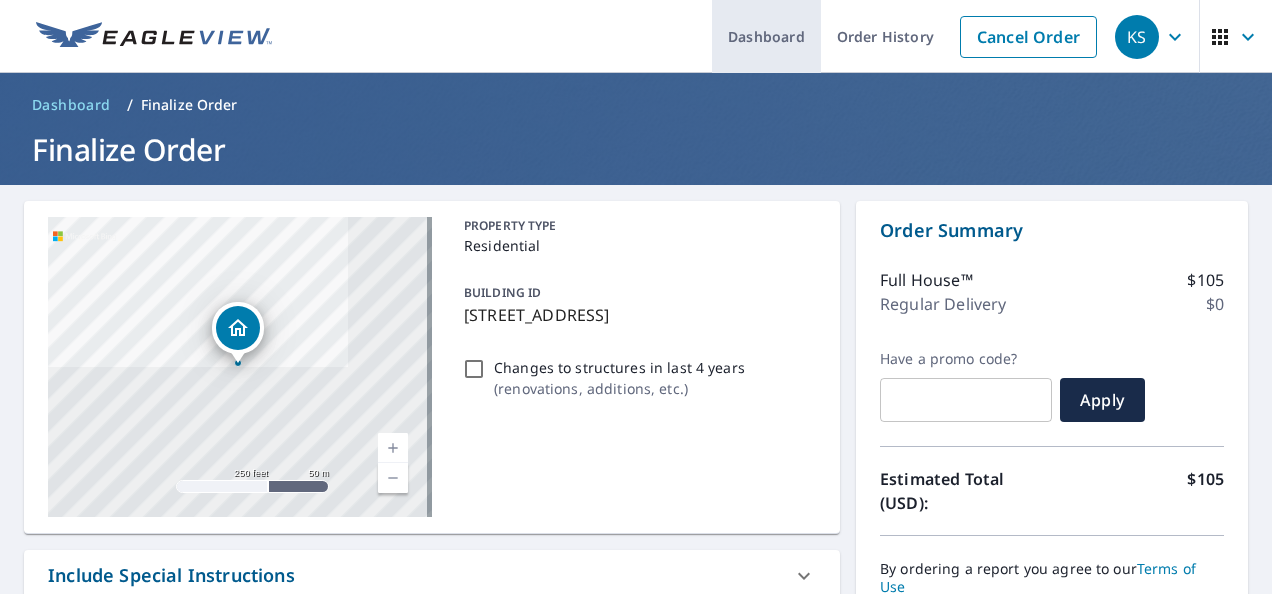 click on "Dashboard" at bounding box center (766, 36) 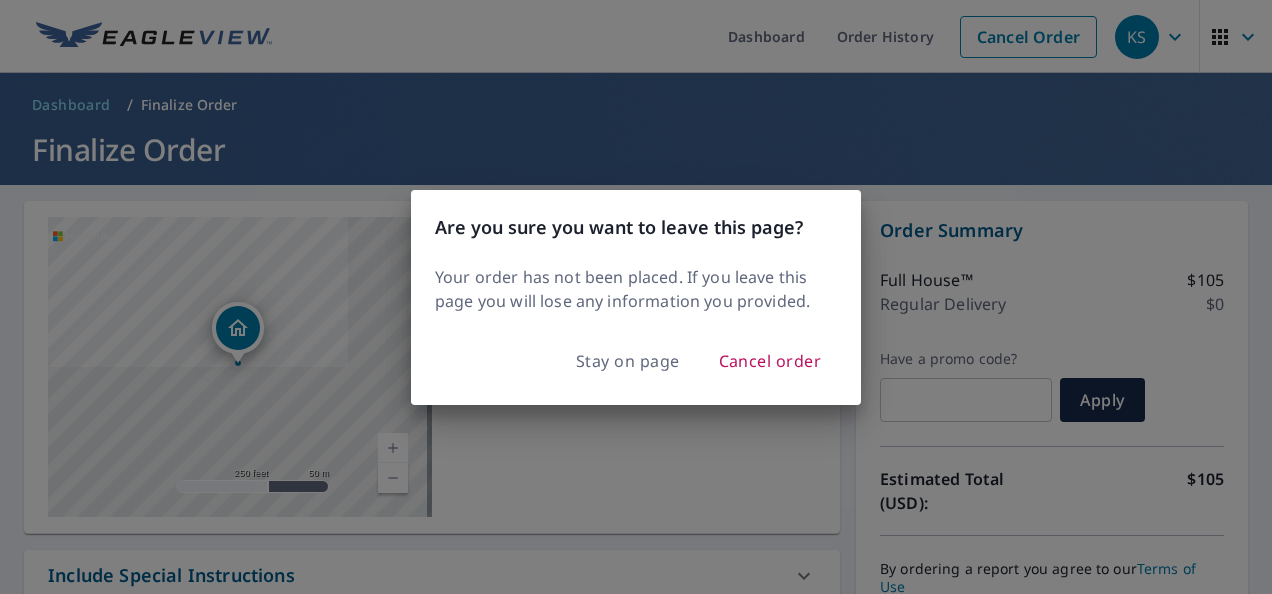 click on "Are you sure you want to leave this page? Your order has not been placed. If you leave this page you will lose any information you provided. Stay on page Cancel order" at bounding box center [636, 297] 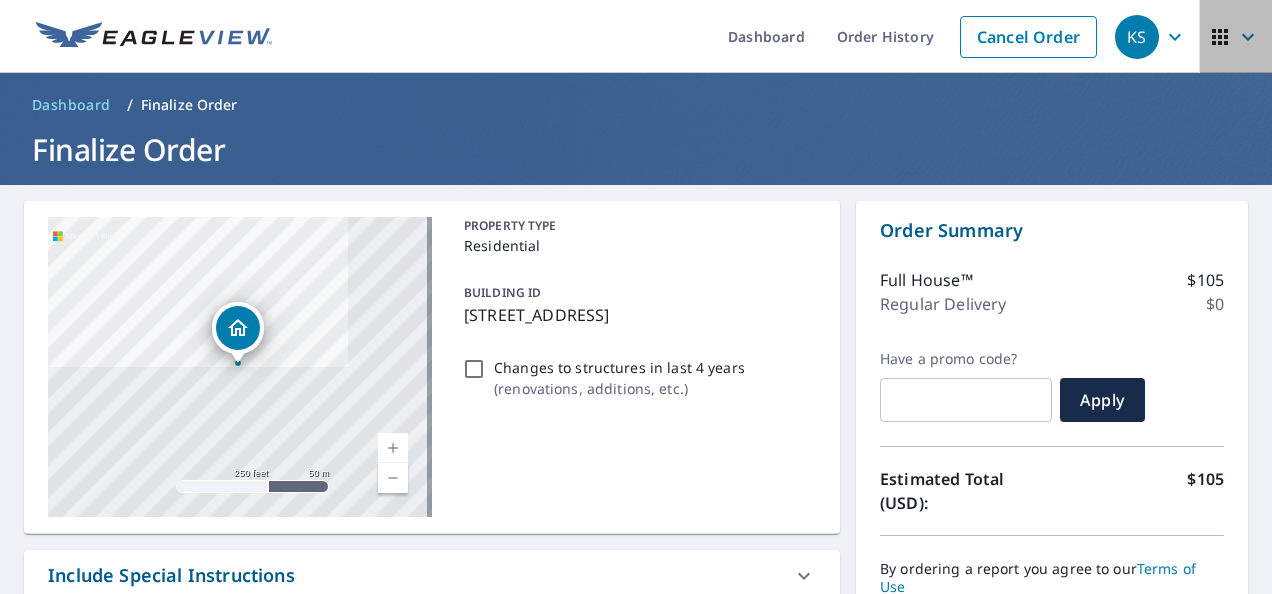 click 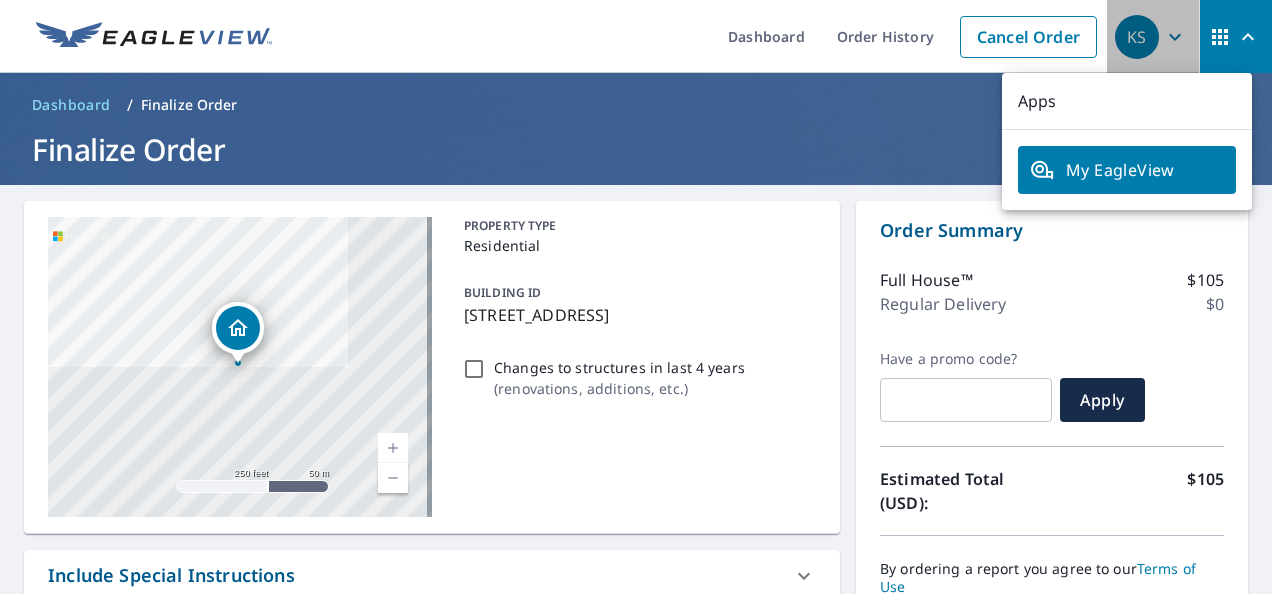 click 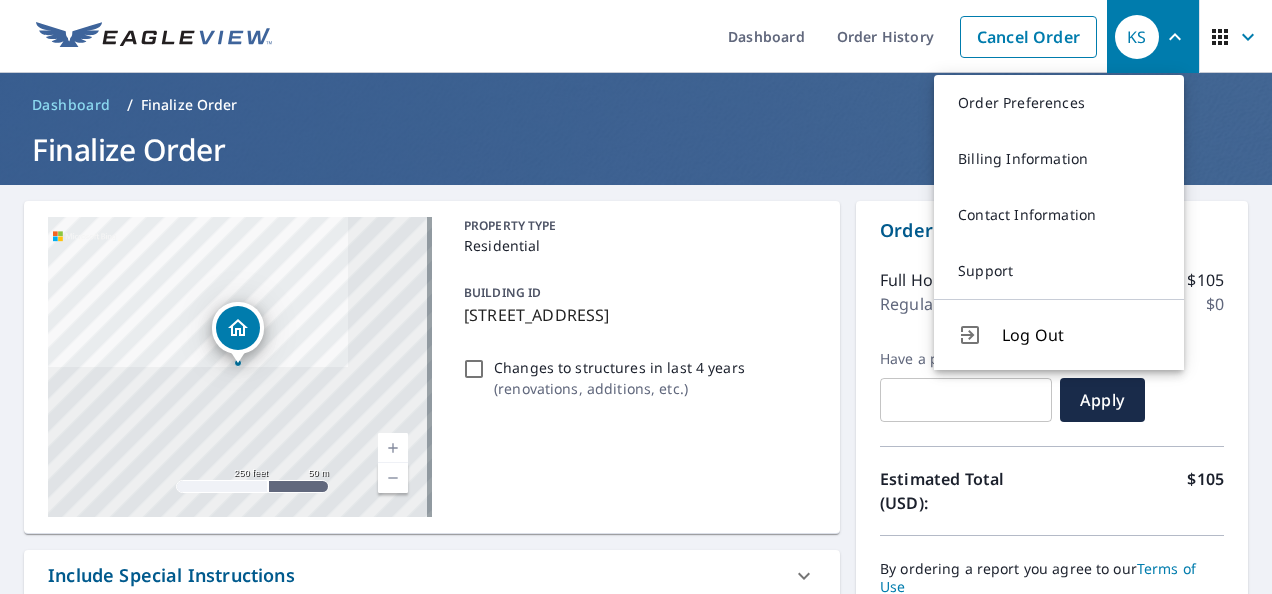 click on "Dashboard / Finalize Order Finalize Order" at bounding box center (636, 129) 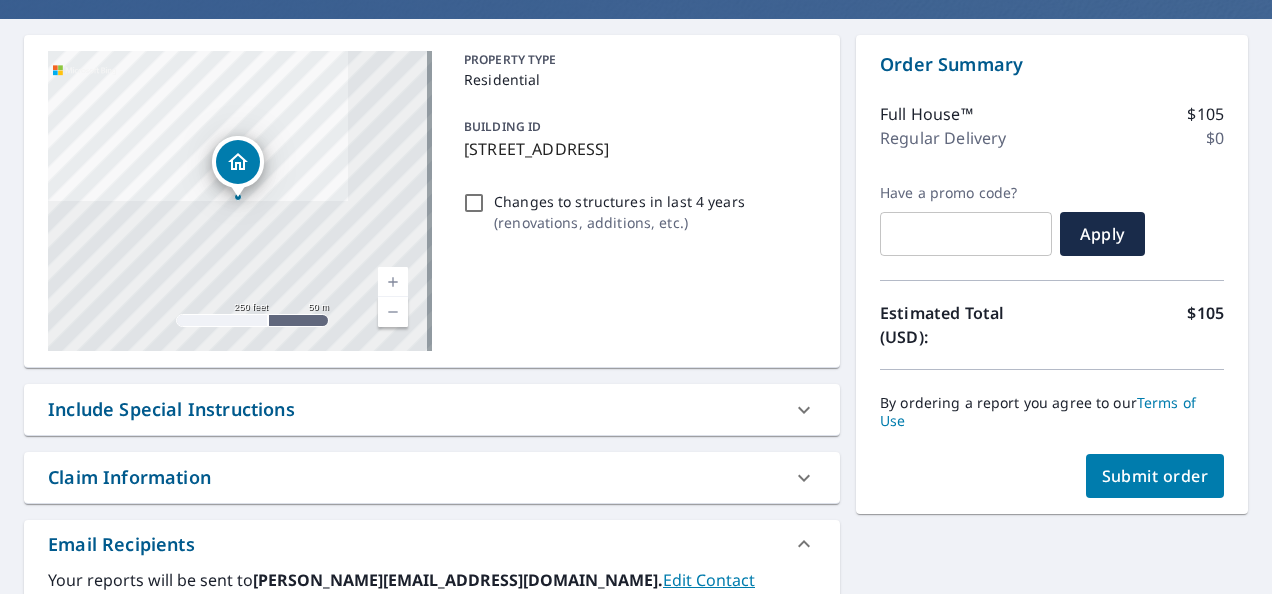 scroll, scrollTop: 0, scrollLeft: 0, axis: both 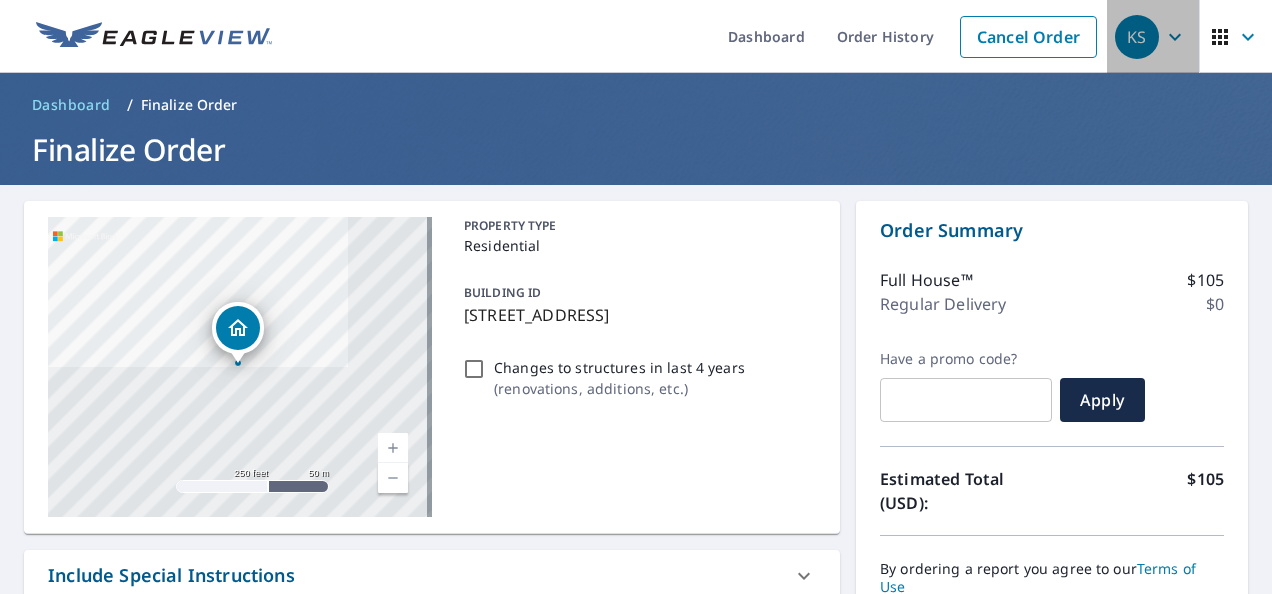 click 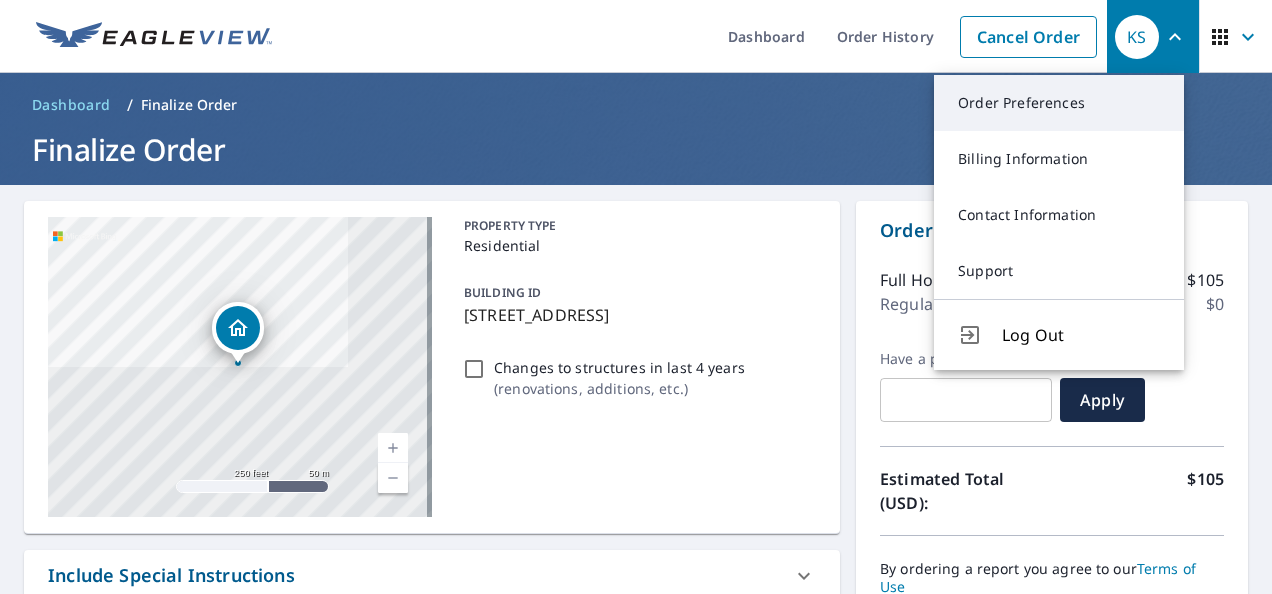 click on "Order Preferences" at bounding box center (1059, 103) 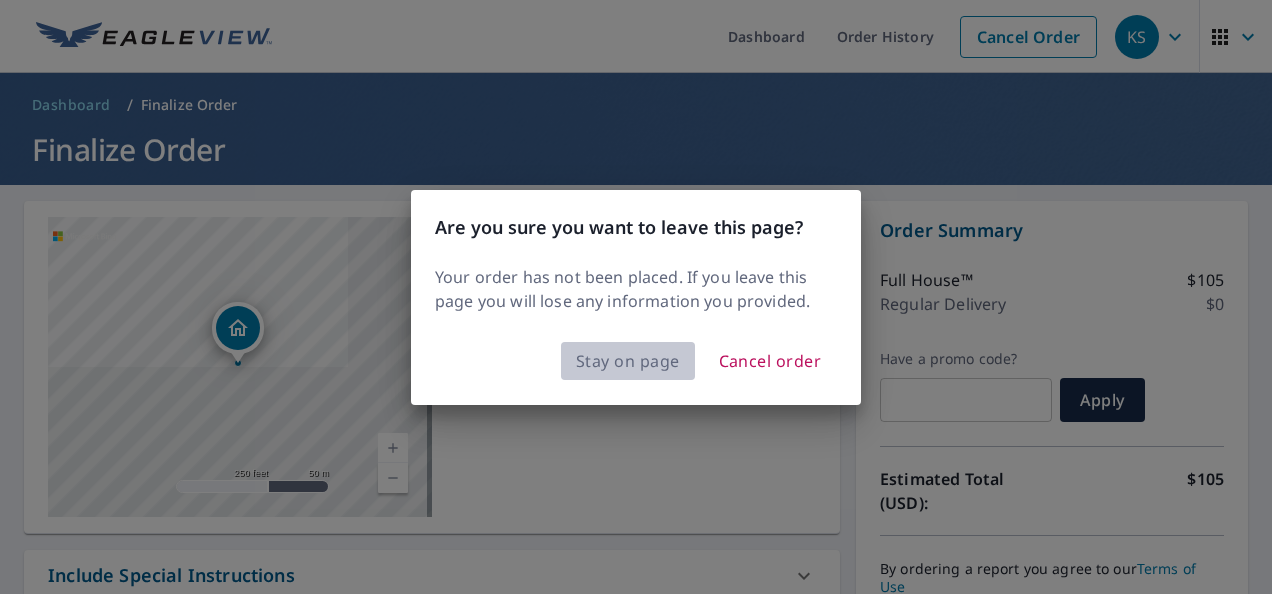click on "Stay on page" at bounding box center [628, 361] 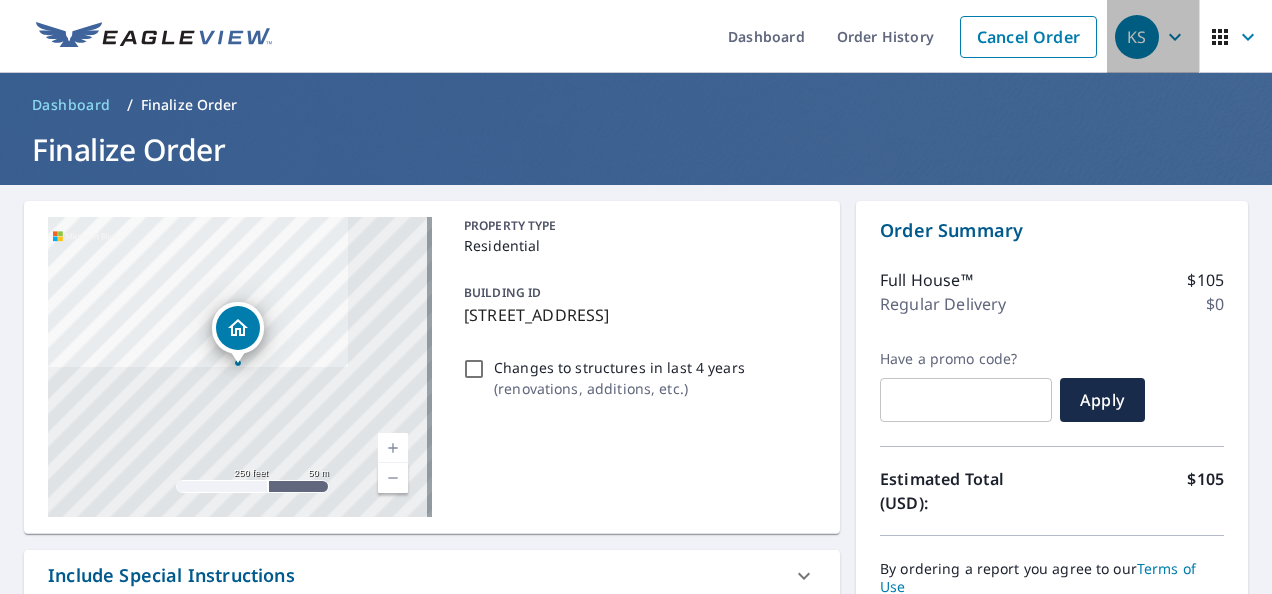 click 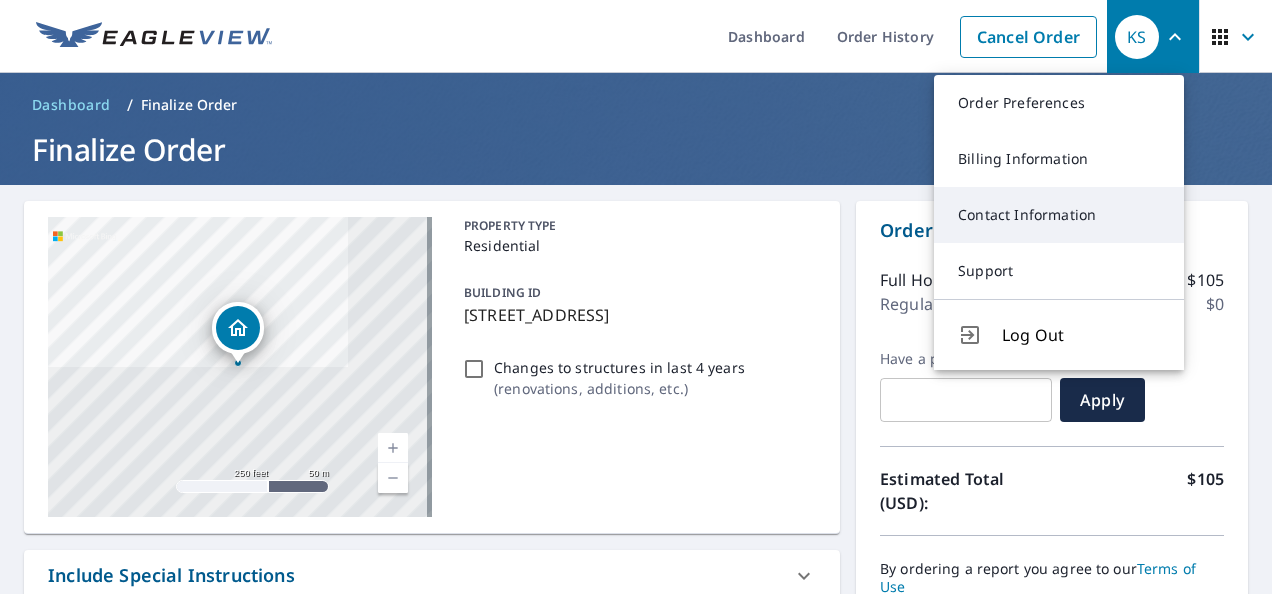 click on "Contact Information" at bounding box center (1059, 215) 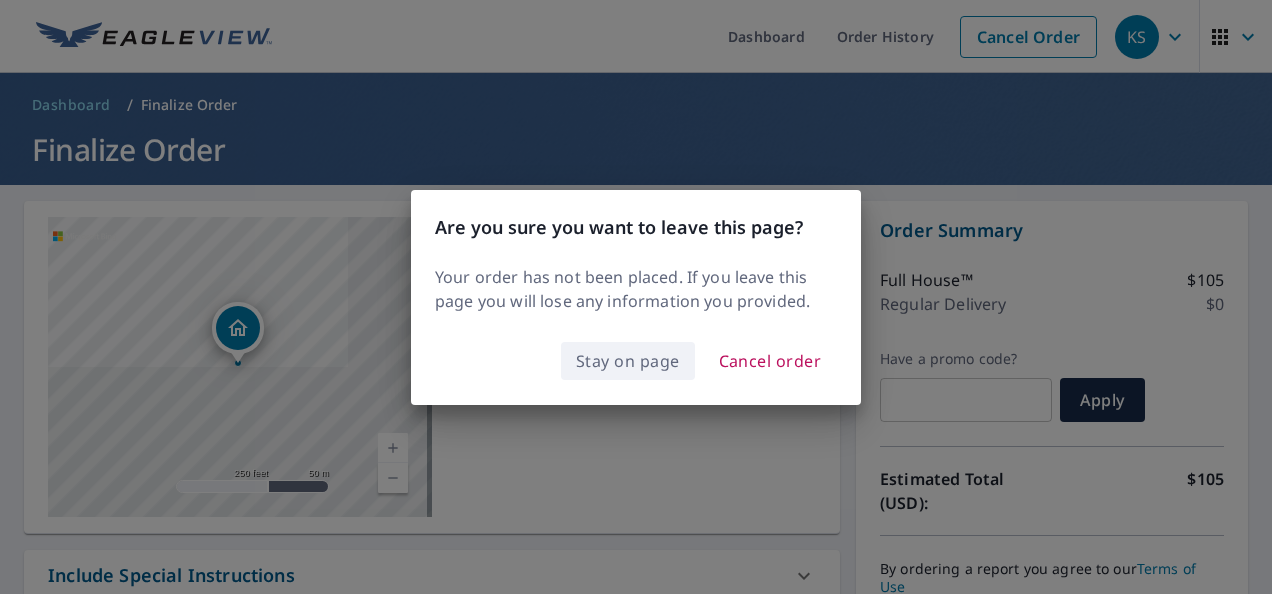 click on "Stay on page" at bounding box center (628, 361) 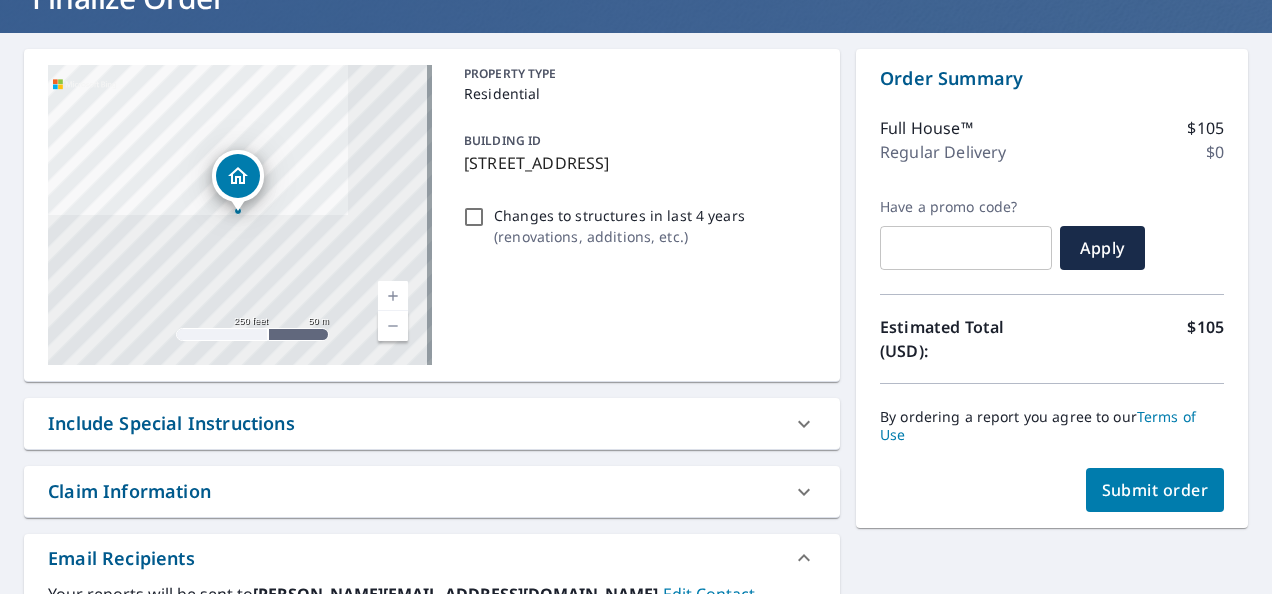 scroll, scrollTop: 0, scrollLeft: 0, axis: both 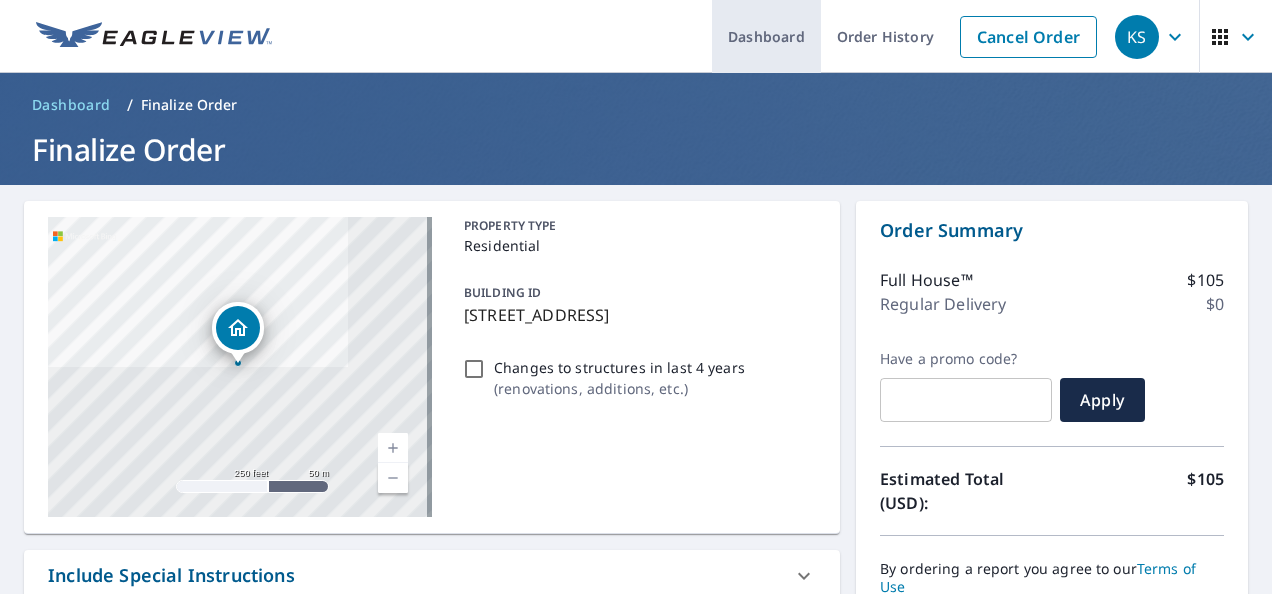 click on "Dashboard" at bounding box center [766, 36] 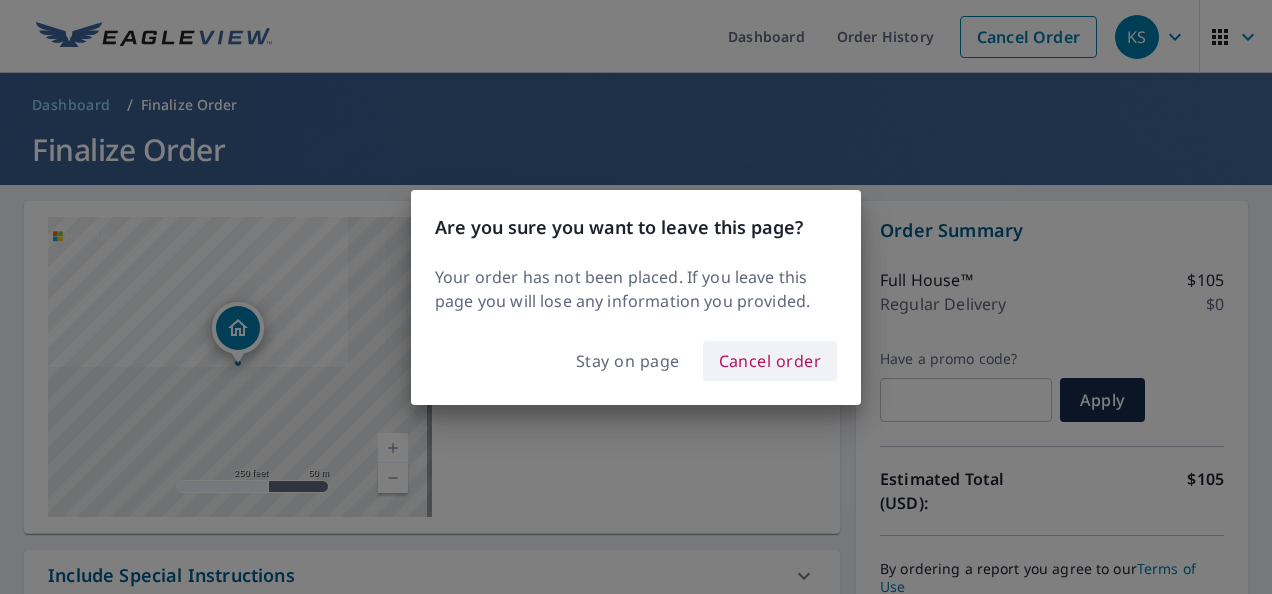 click on "Cancel order" at bounding box center [770, 361] 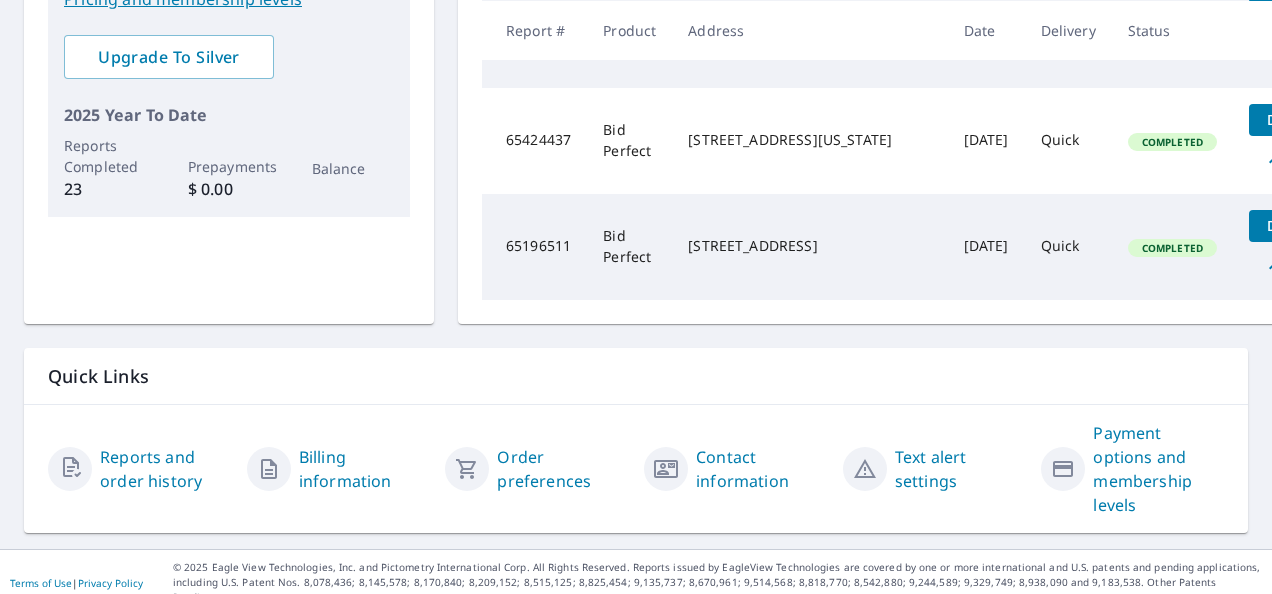 scroll, scrollTop: 588, scrollLeft: 0, axis: vertical 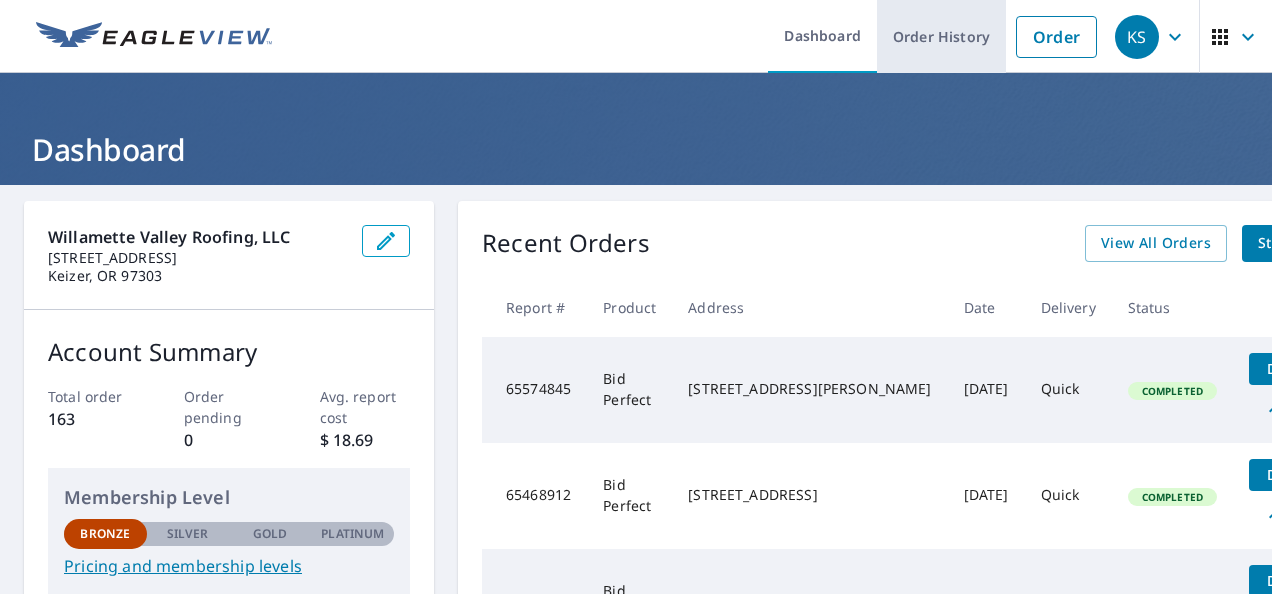 click on "Order History" at bounding box center (941, 36) 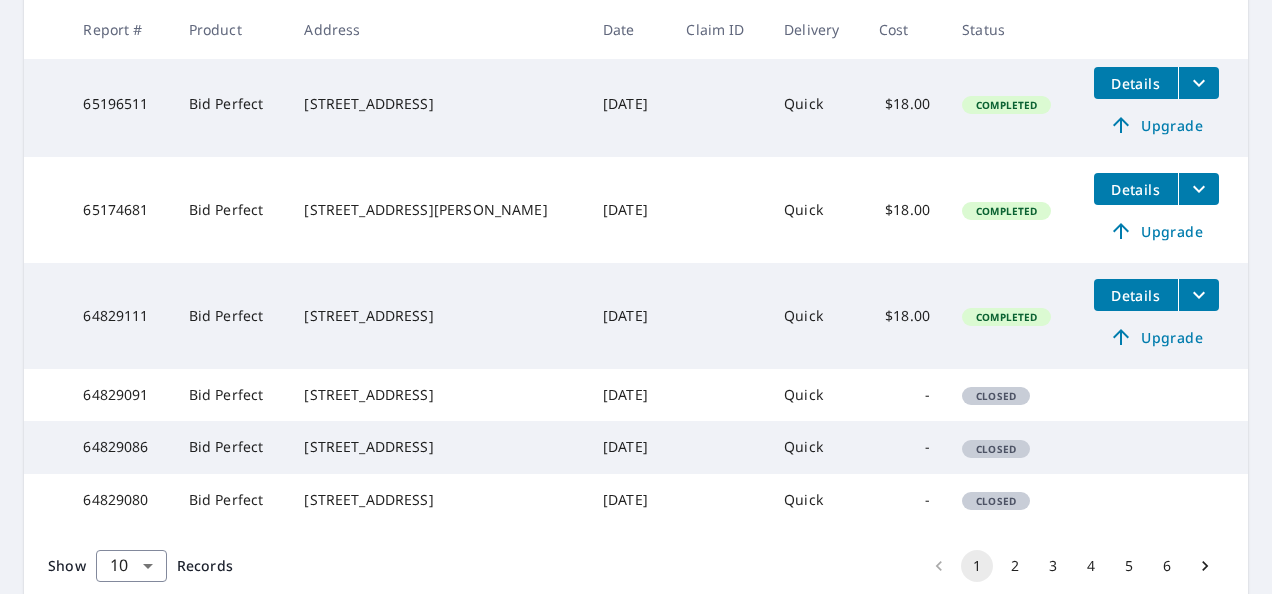 scroll, scrollTop: 953, scrollLeft: 0, axis: vertical 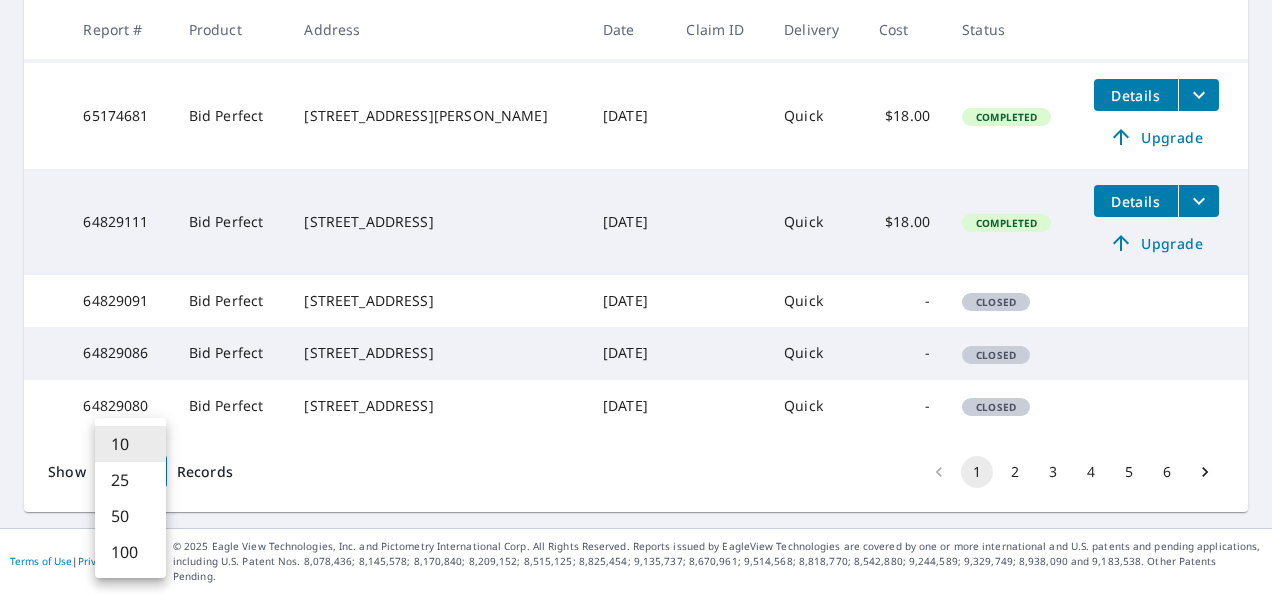 click on "KS KS
Dashboard Order History Order KS Dashboard / Order History Order History ​ Search Download Excel 1-10 of 53 records shown Refine results by choosing filters Products Status Orgs Last year Apply Reset Report # Product Address Date Claim ID Delivery Cost Status 65574845 Bid Perfect [STREET_ADDRESS][PERSON_NAME] [DATE] Quick $18.00 Completed Details Upgrade 65468912 Bid Perfect [STREET_ADDRESS] [DATE] Quick $18.00 Completed Details Upgrade 65468903 Bid Perfect [STREET_ADDRESS] [DATE] Quick $18.00 Completed Details Upgrade 65424437 Bid Perfect [STREET_ADDRESS][US_STATE] [DATE] Quick $18.00 Completed Details Upgrade 65196511 Bid Perfect [STREET_ADDRESS] [DATE] Quick $18.00 Completed Details Upgrade 65174681 Bid Perfect [STREET_ADDRESS][PERSON_NAME] [DATE] Quick $18.00 Completed Details Upgrade 64829111 Bid Perfect [STREET_ADDRESS] [DATE] Quick $18.00 Completed Details -" at bounding box center (636, 297) 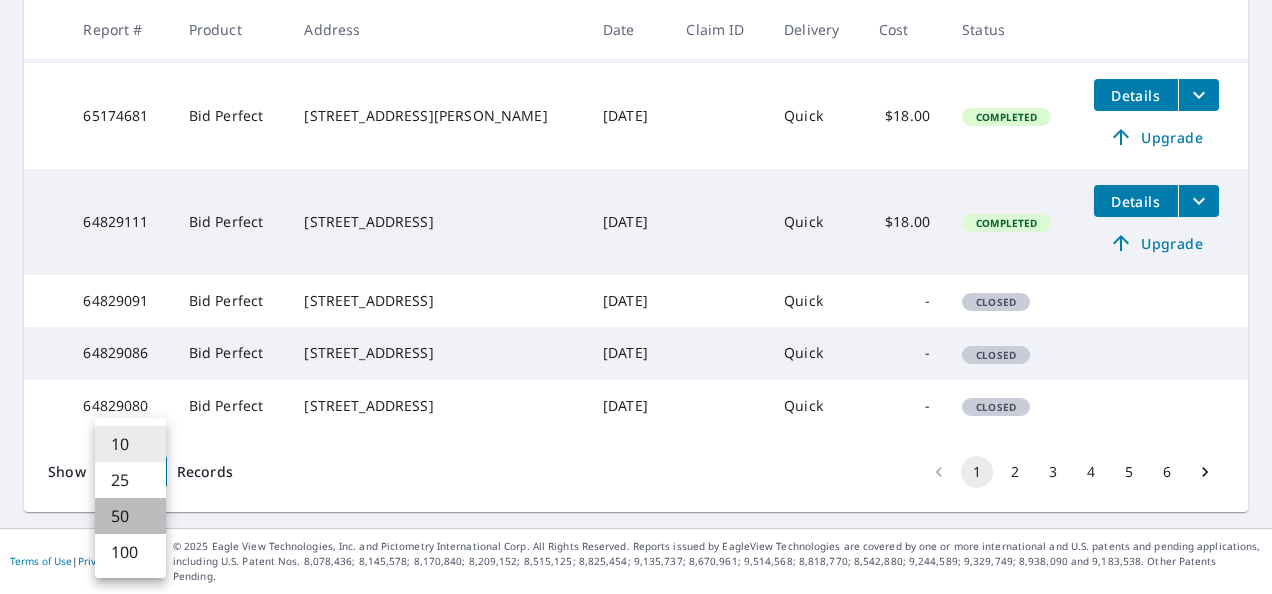 click on "50" at bounding box center (130, 516) 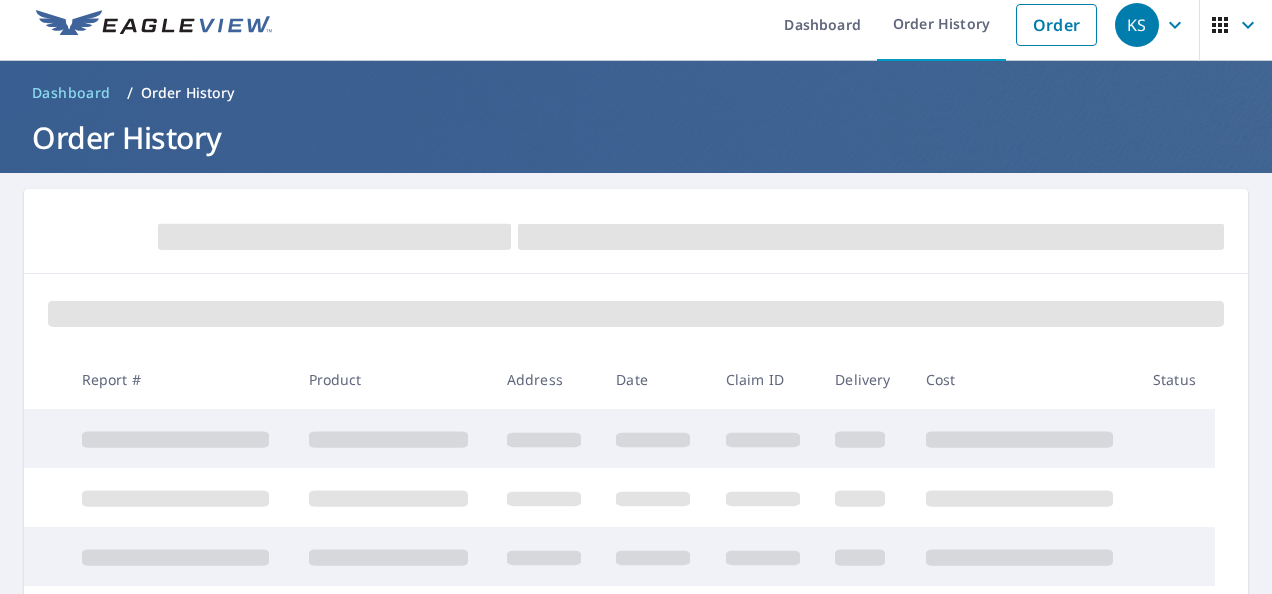 scroll, scrollTop: 0, scrollLeft: 0, axis: both 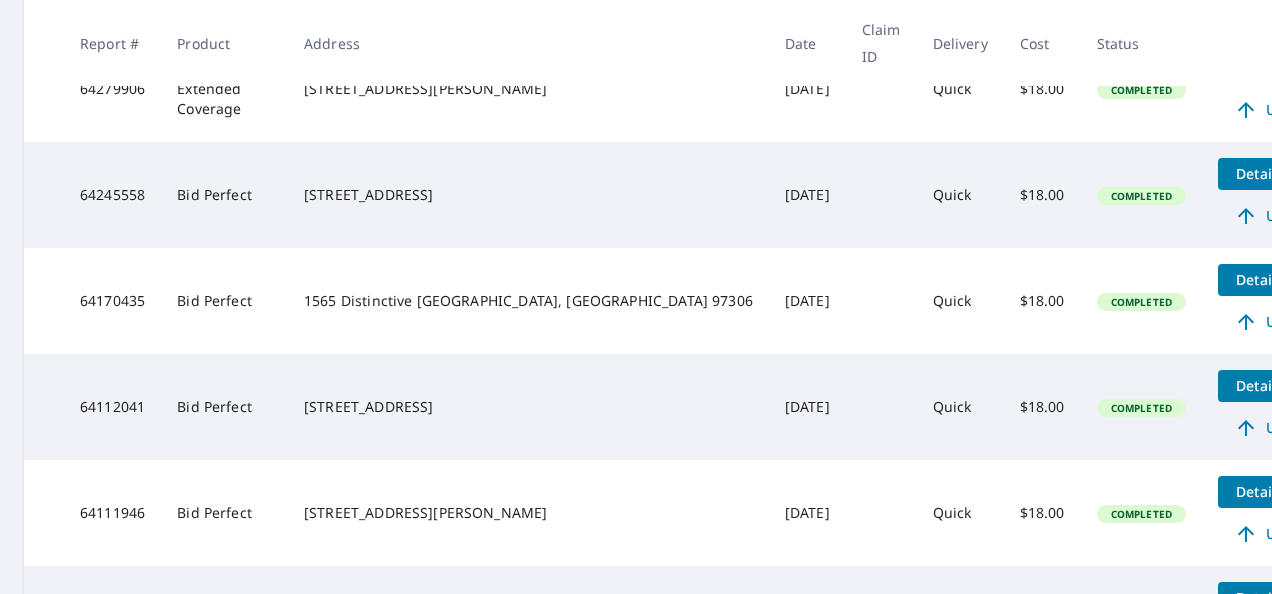 click 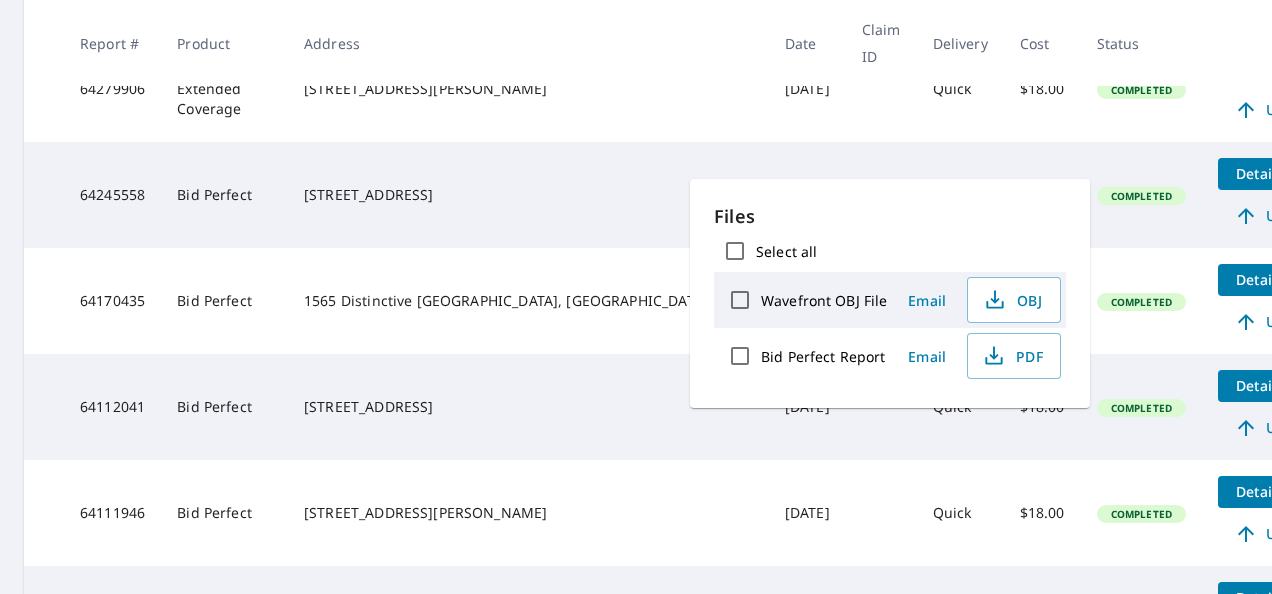 click 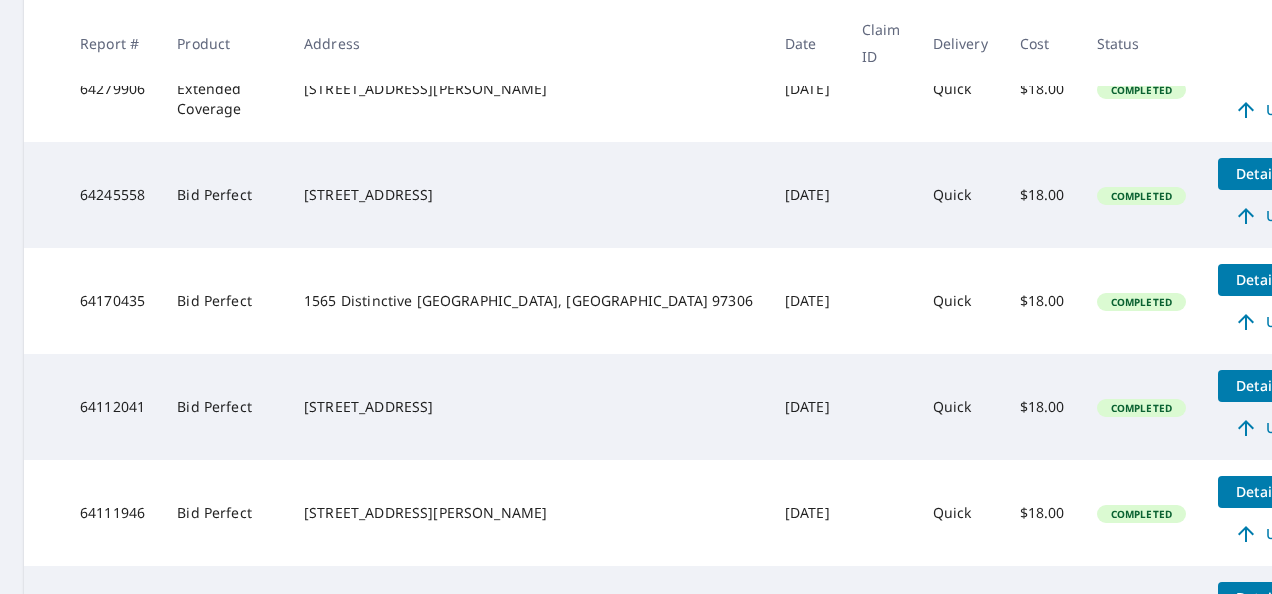 click on "Details Upgrade" at bounding box center [1280, 89] 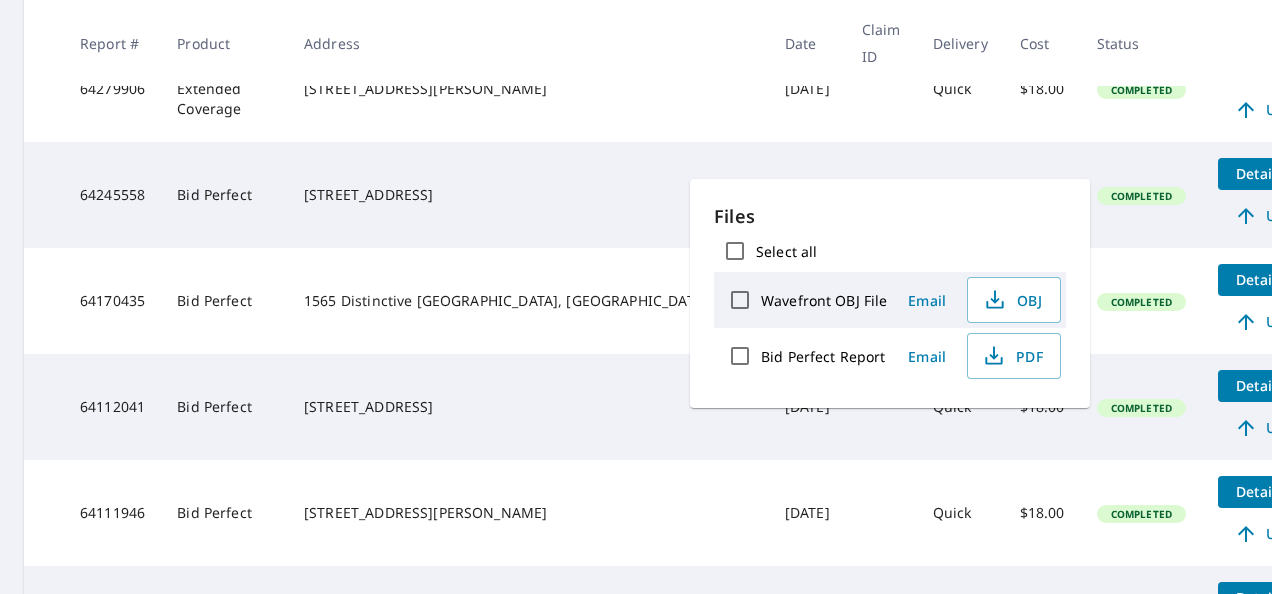 click on "Completed" at bounding box center [1141, 301] 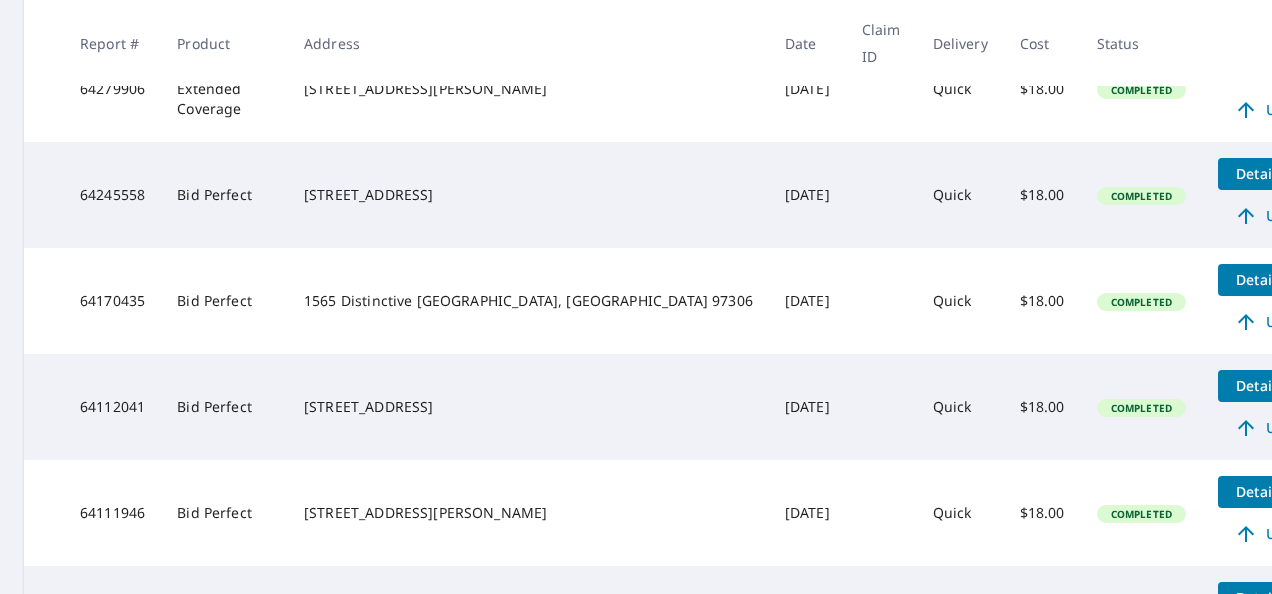 click on "Details" at bounding box center (1260, 279) 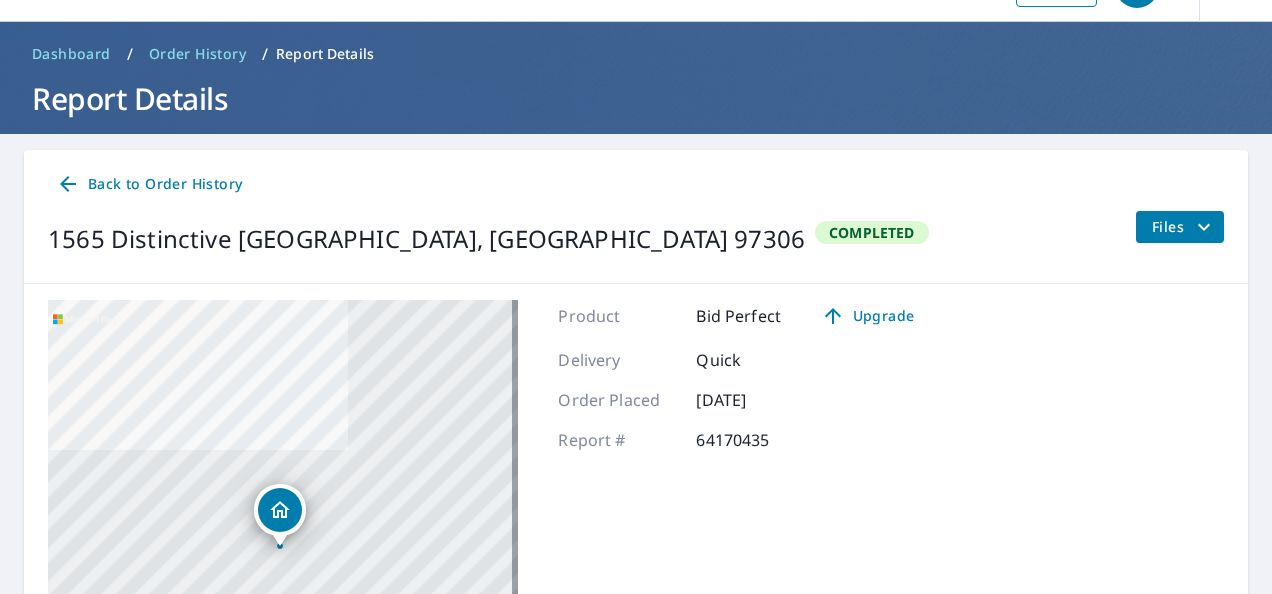 scroll, scrollTop: 0, scrollLeft: 0, axis: both 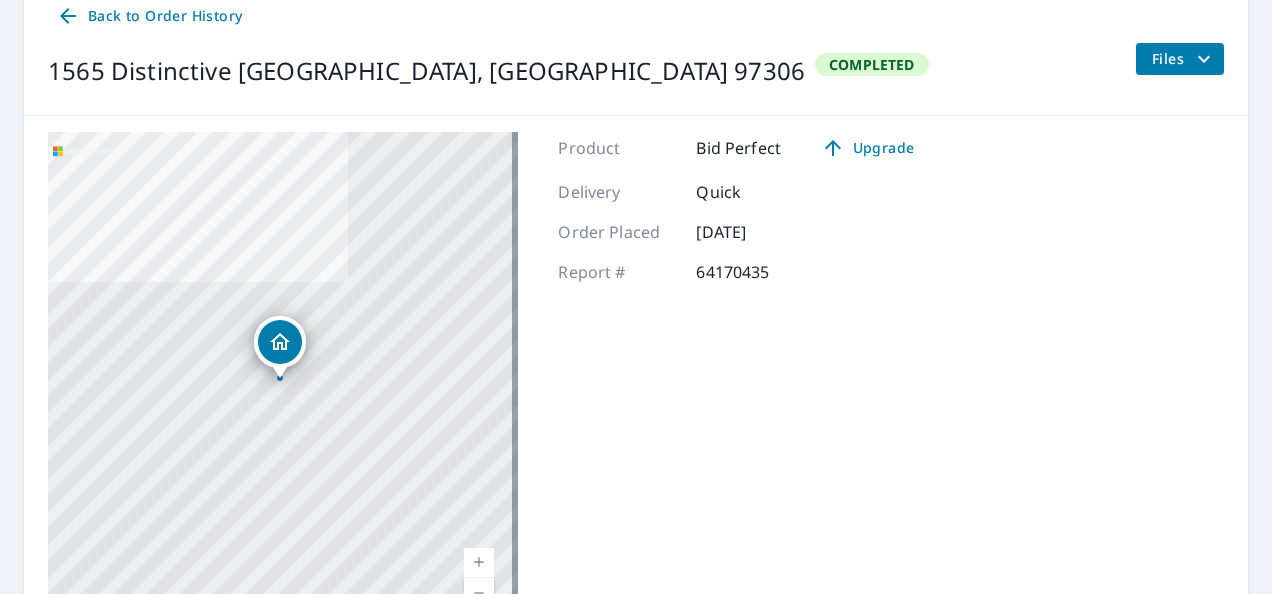 click at bounding box center (479, 563) 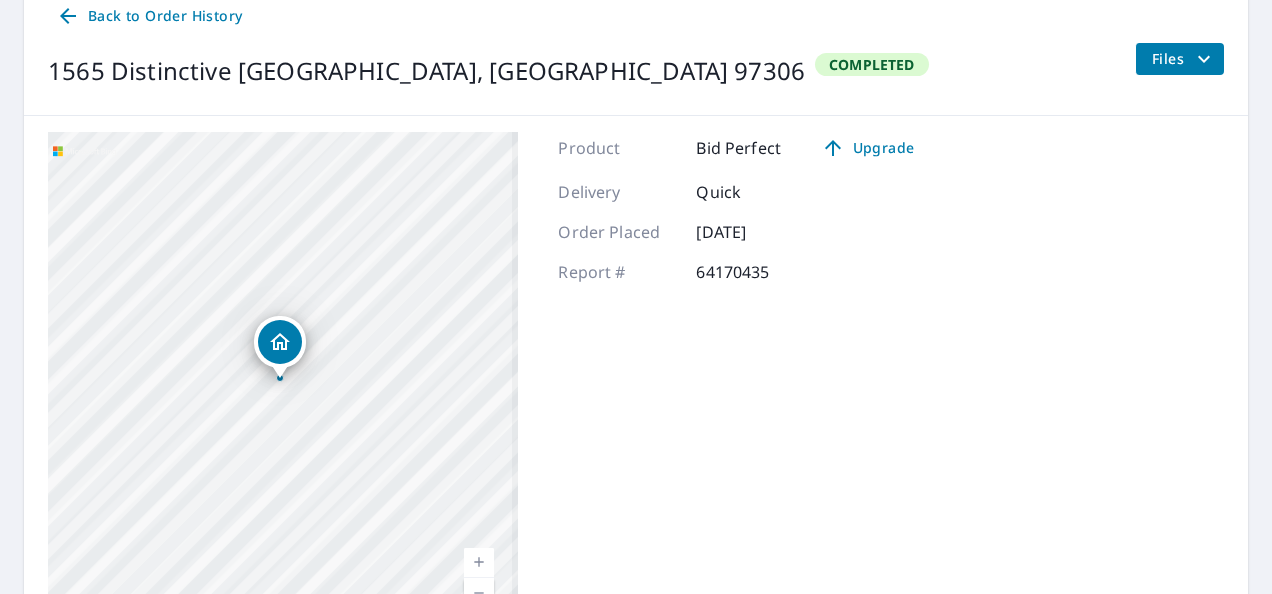 click at bounding box center (479, 563) 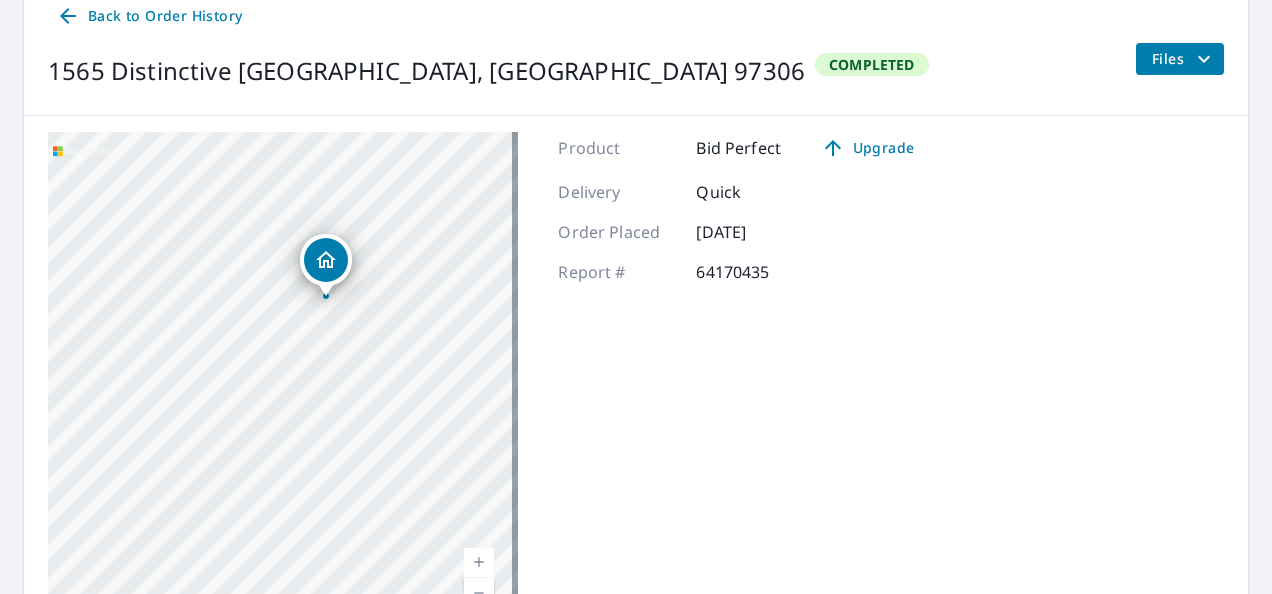 drag, startPoint x: 280, startPoint y: 333, endPoint x: 326, endPoint y: 251, distance: 94.02127 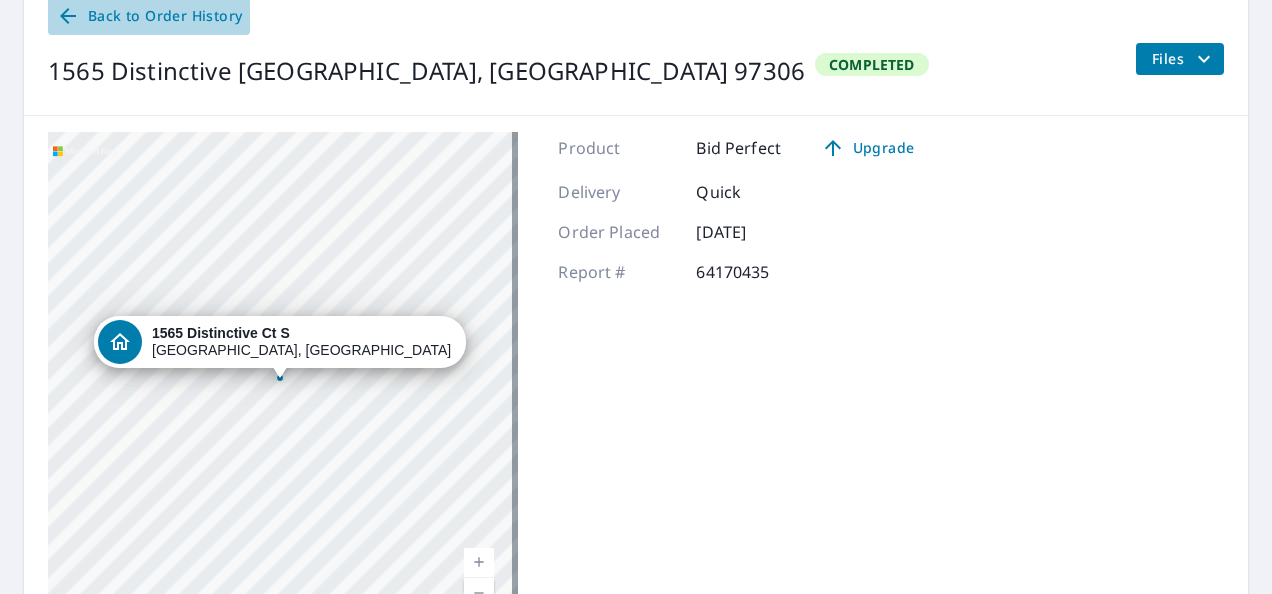 click 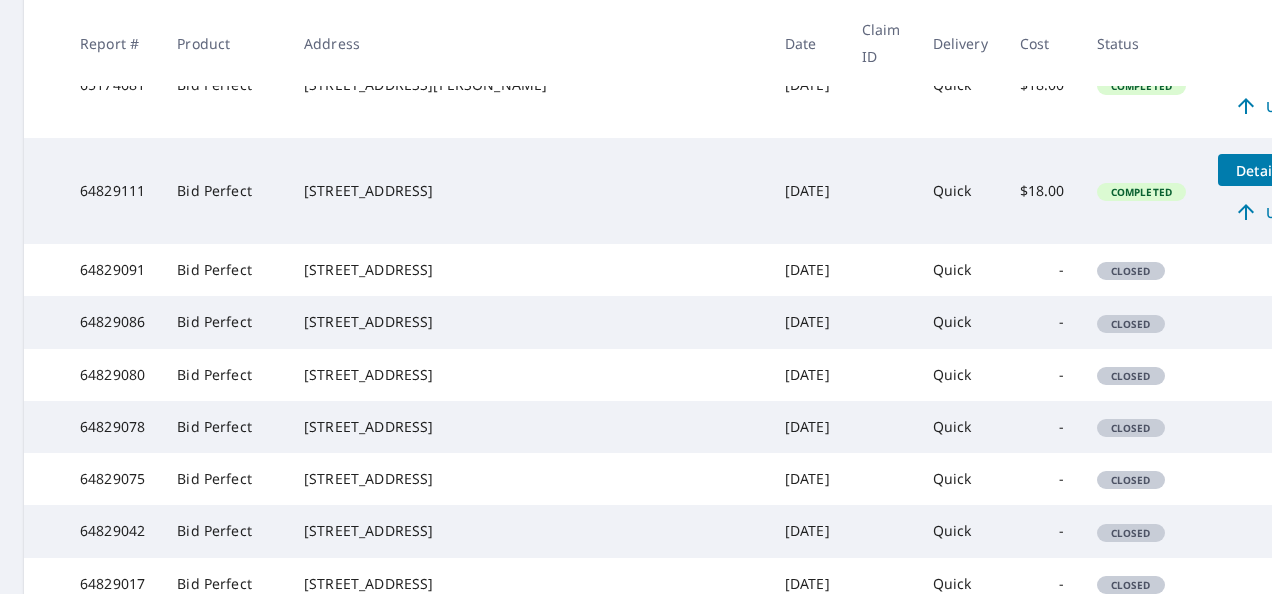 scroll, scrollTop: 1391, scrollLeft: 0, axis: vertical 